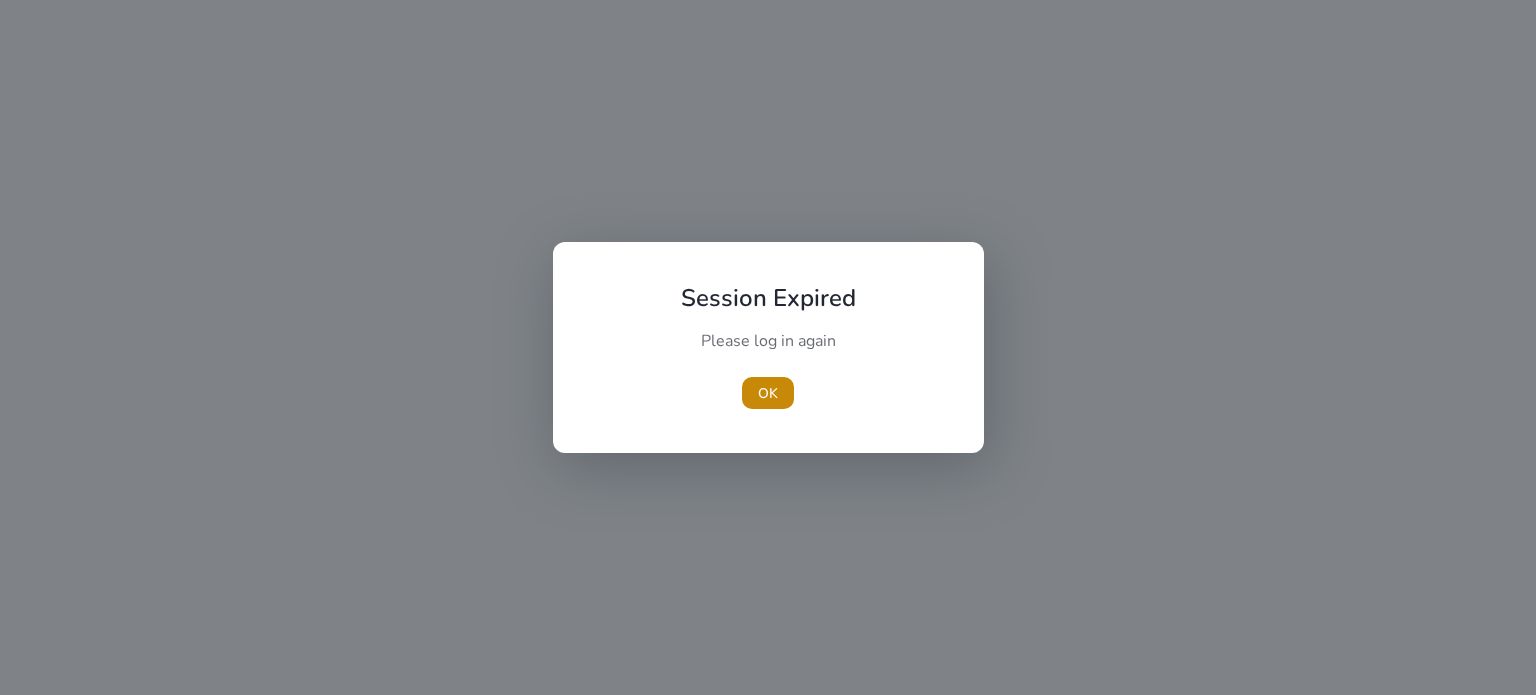 scroll, scrollTop: 0, scrollLeft: 0, axis: both 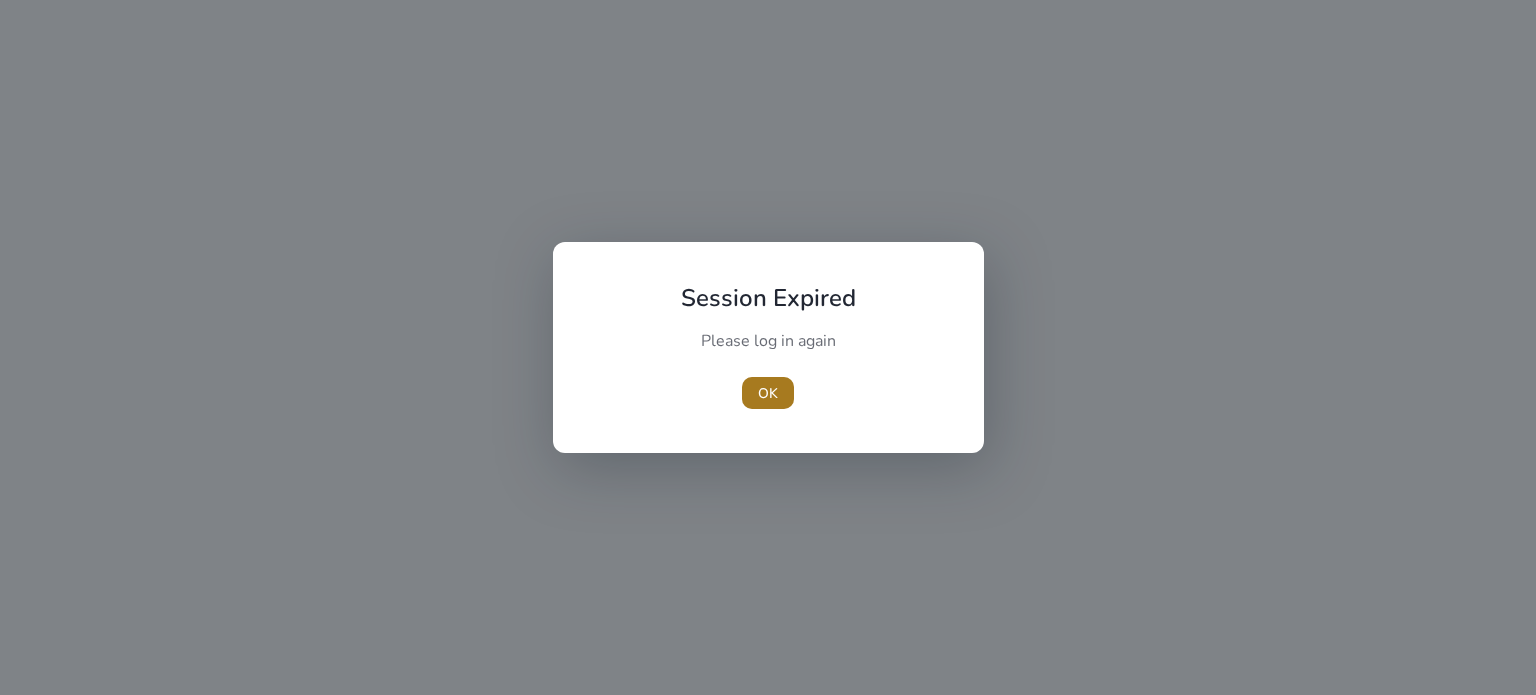 click on "OK" at bounding box center (768, 393) 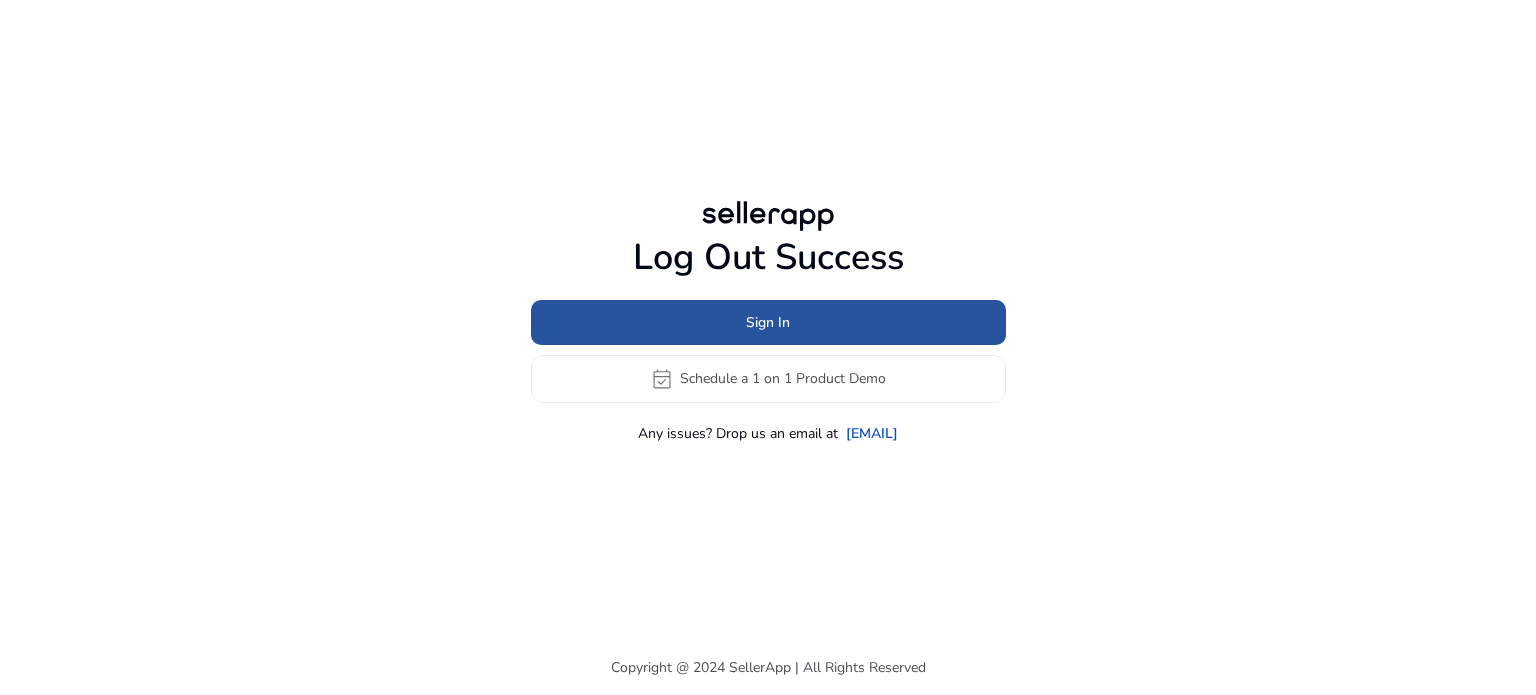 click on "Sign In" 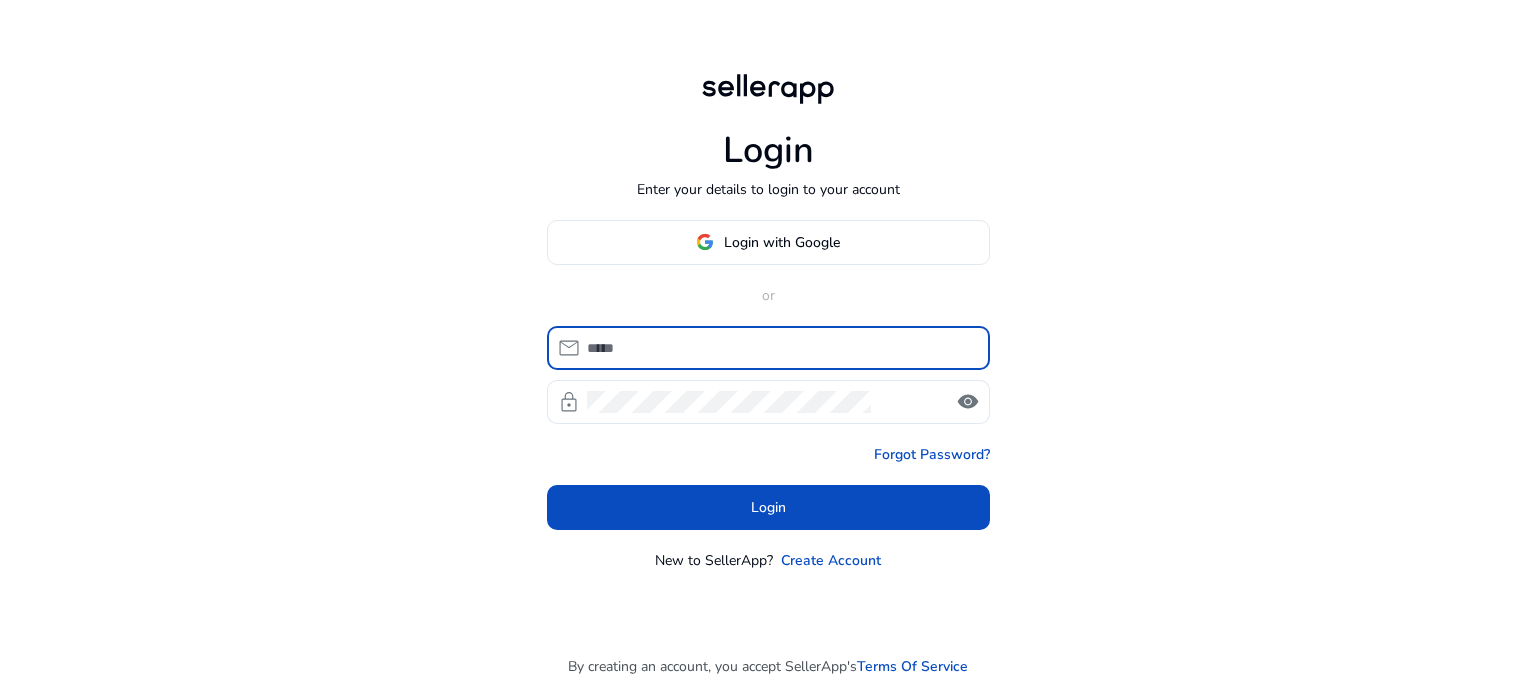 type on "**********" 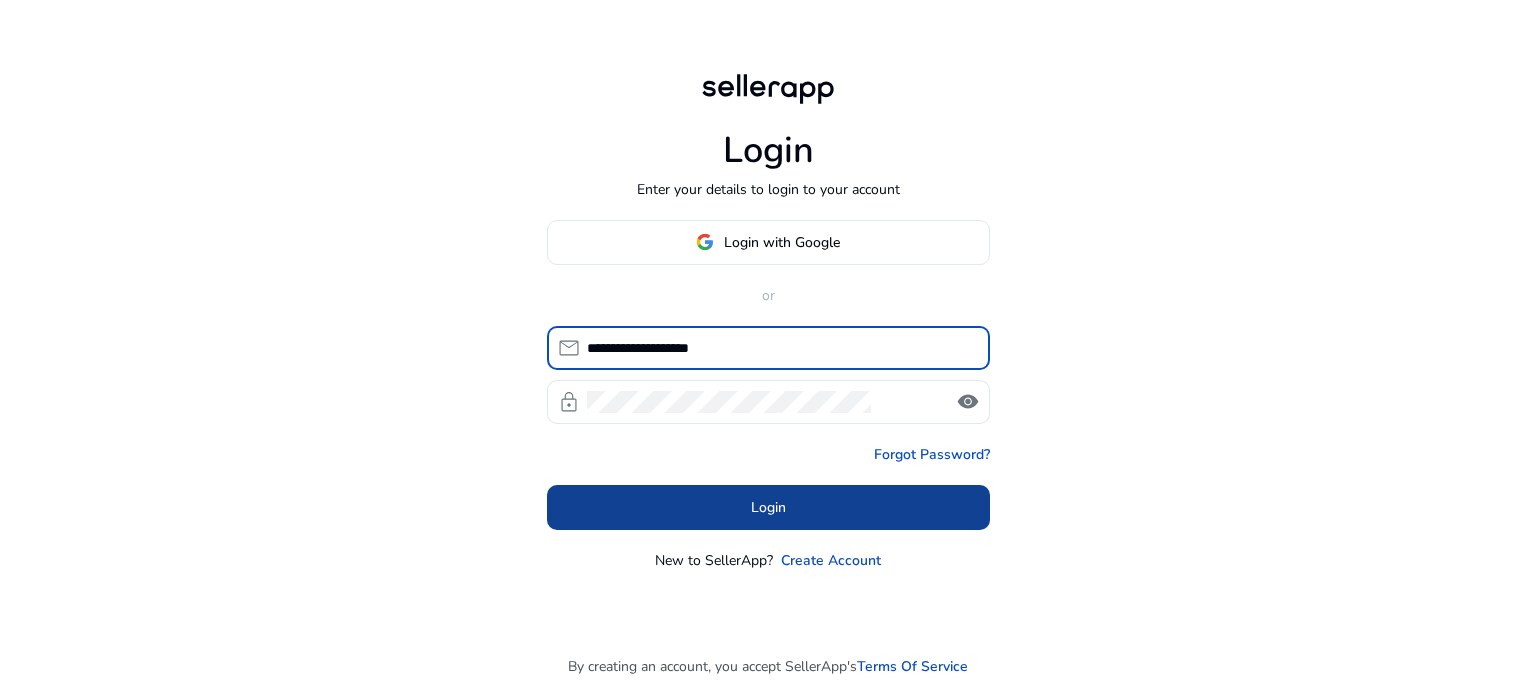 click on "Login" at bounding box center [768, 507] 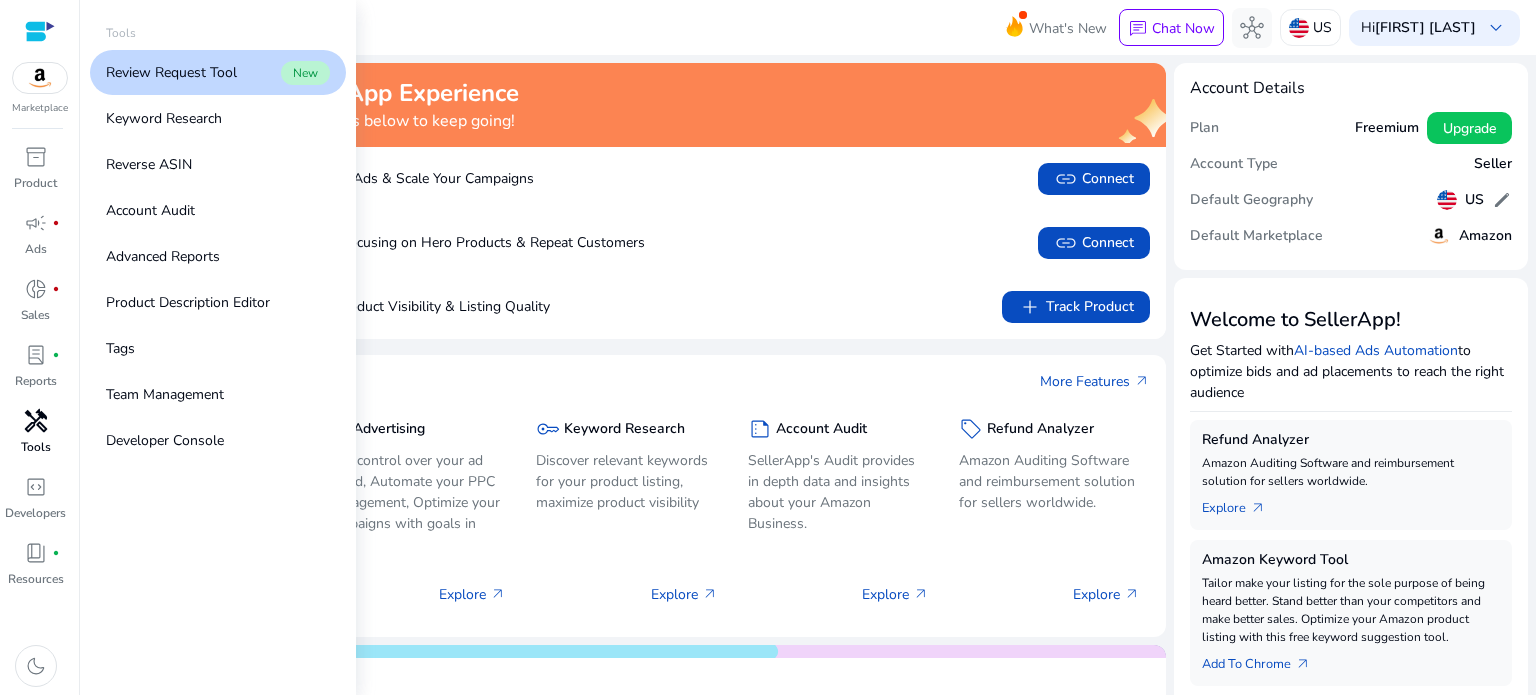 click on "handyman" at bounding box center [36, 421] 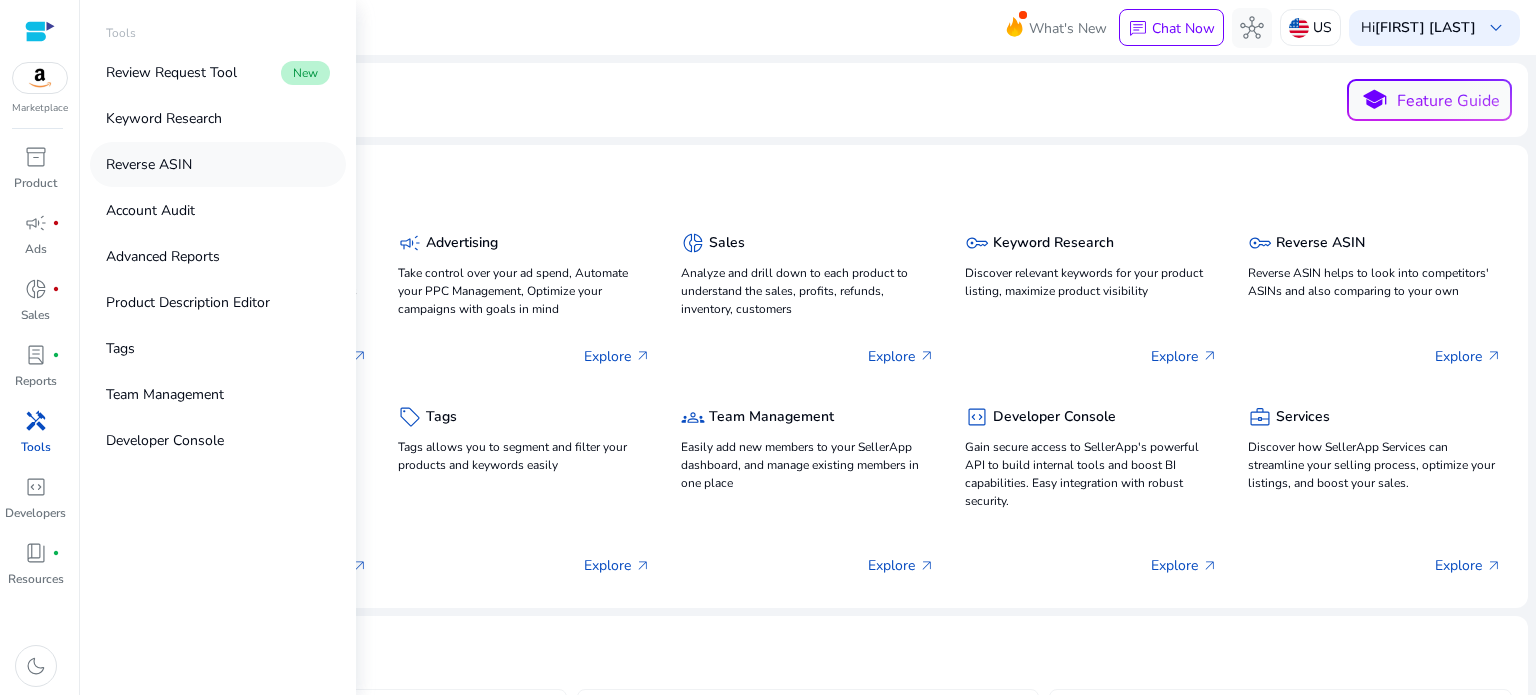 click on "Reverse ASIN" at bounding box center (149, 164) 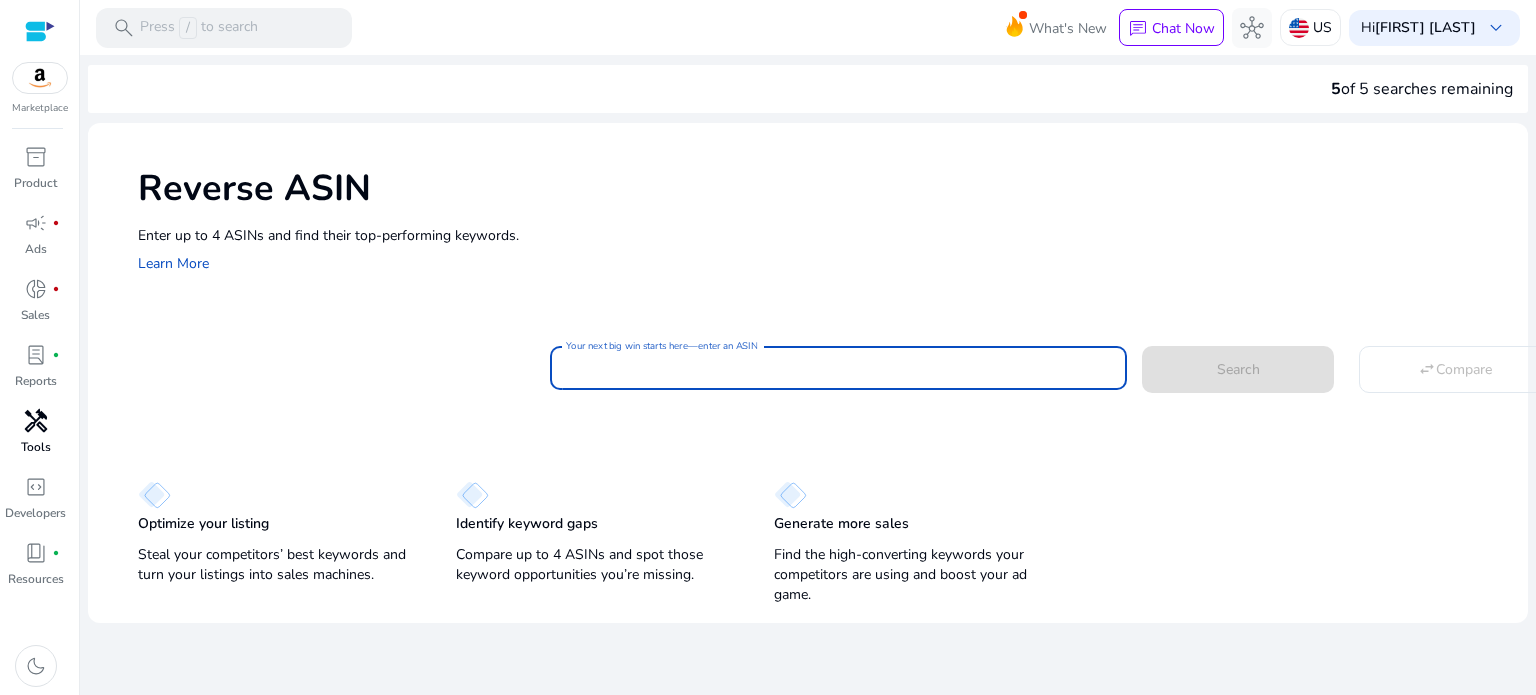 click on "Your next big win starts here—enter an ASIN" at bounding box center [838, 368] 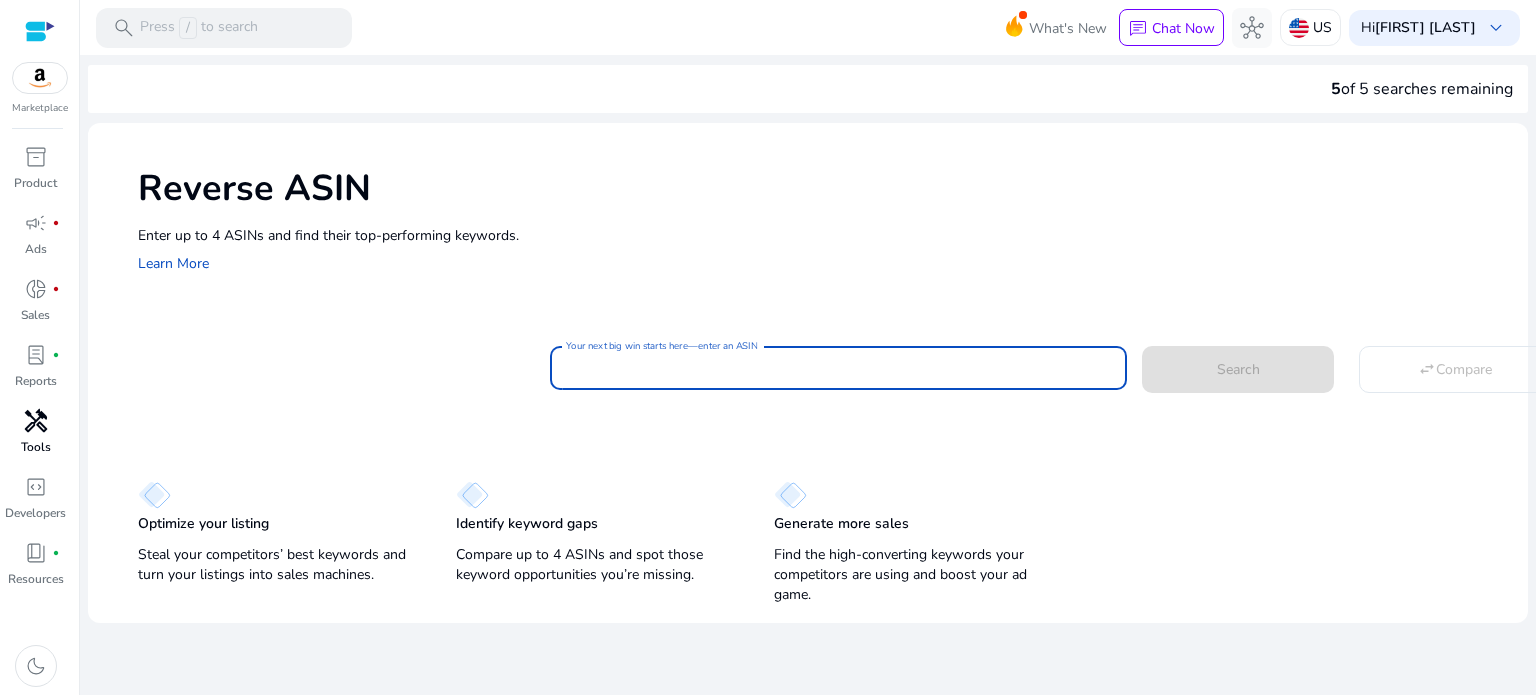 click on "Enter up to 4 ASINs and find their top-performing keywords." 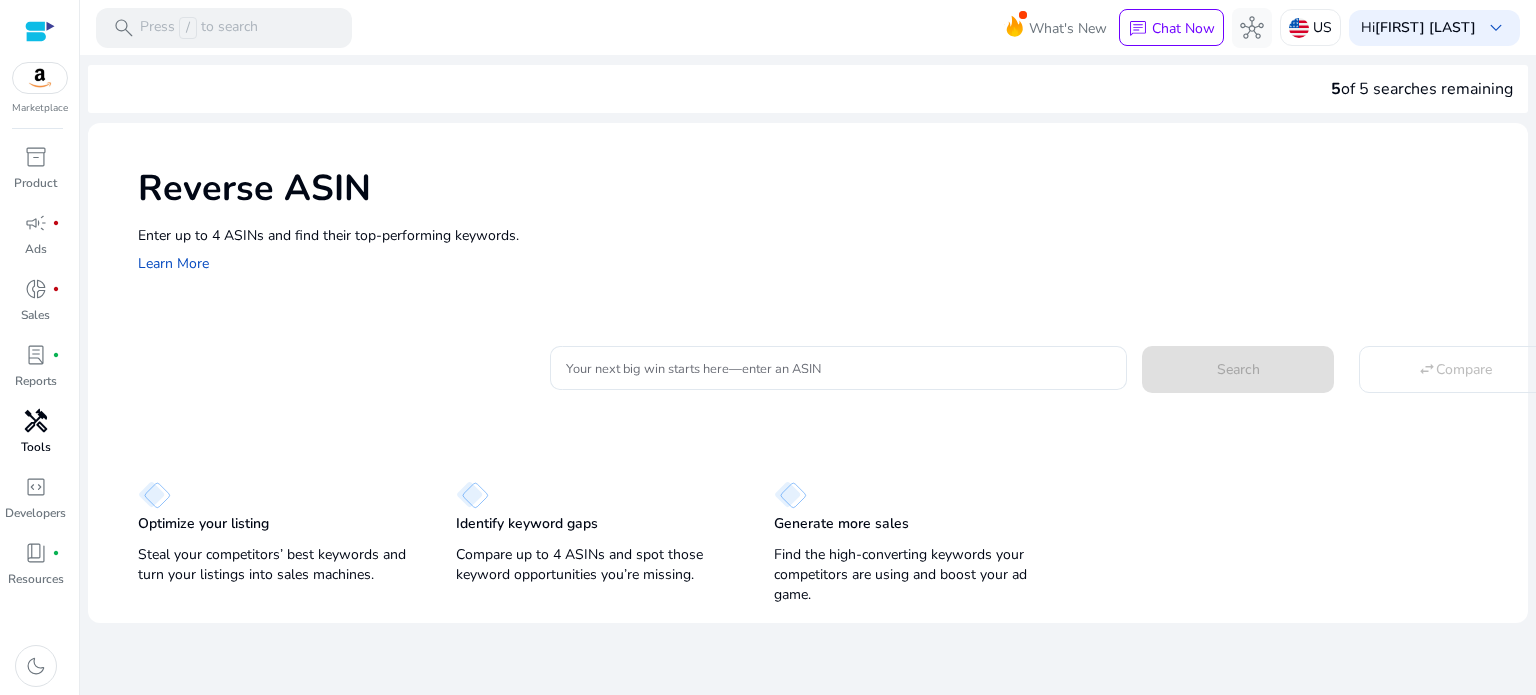 scroll, scrollTop: 0, scrollLeft: 0, axis: both 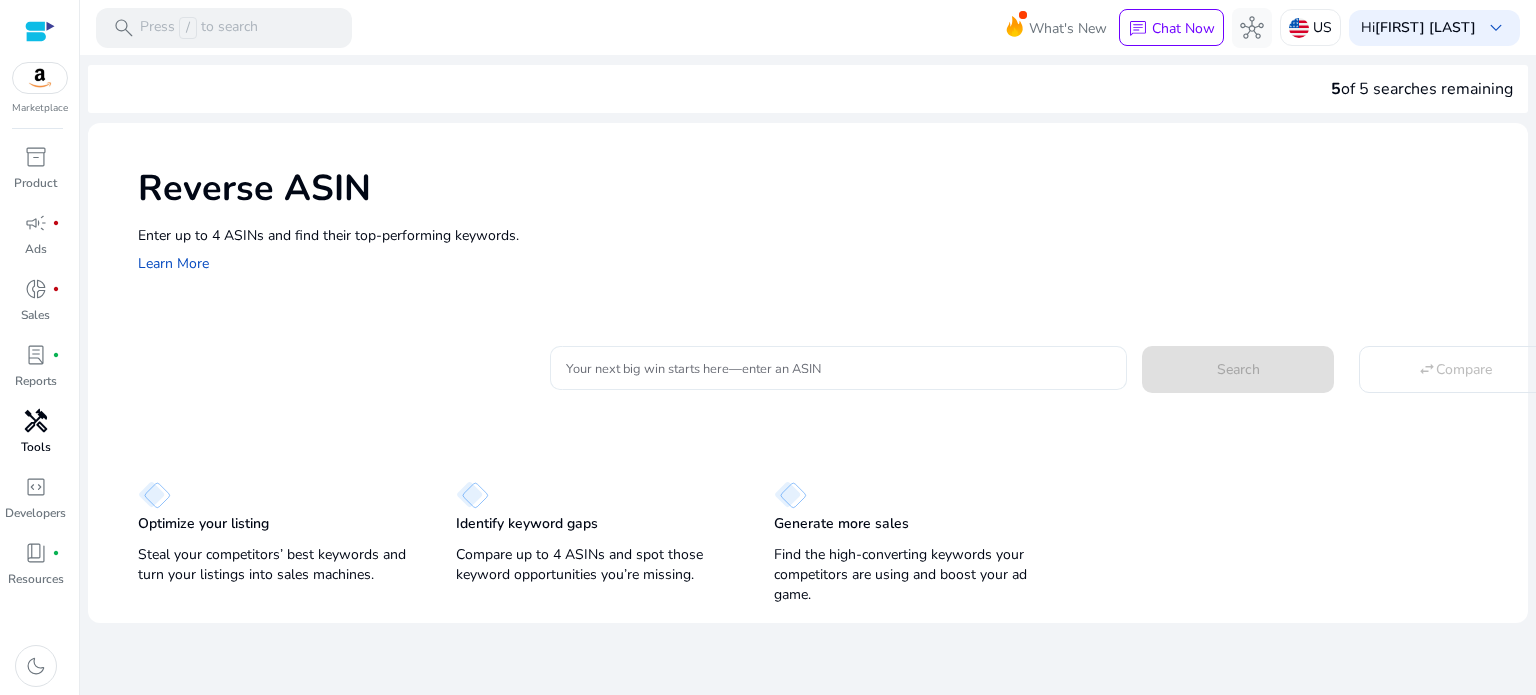 click on "Your next big win starts here—enter an ASIN" at bounding box center [838, 368] 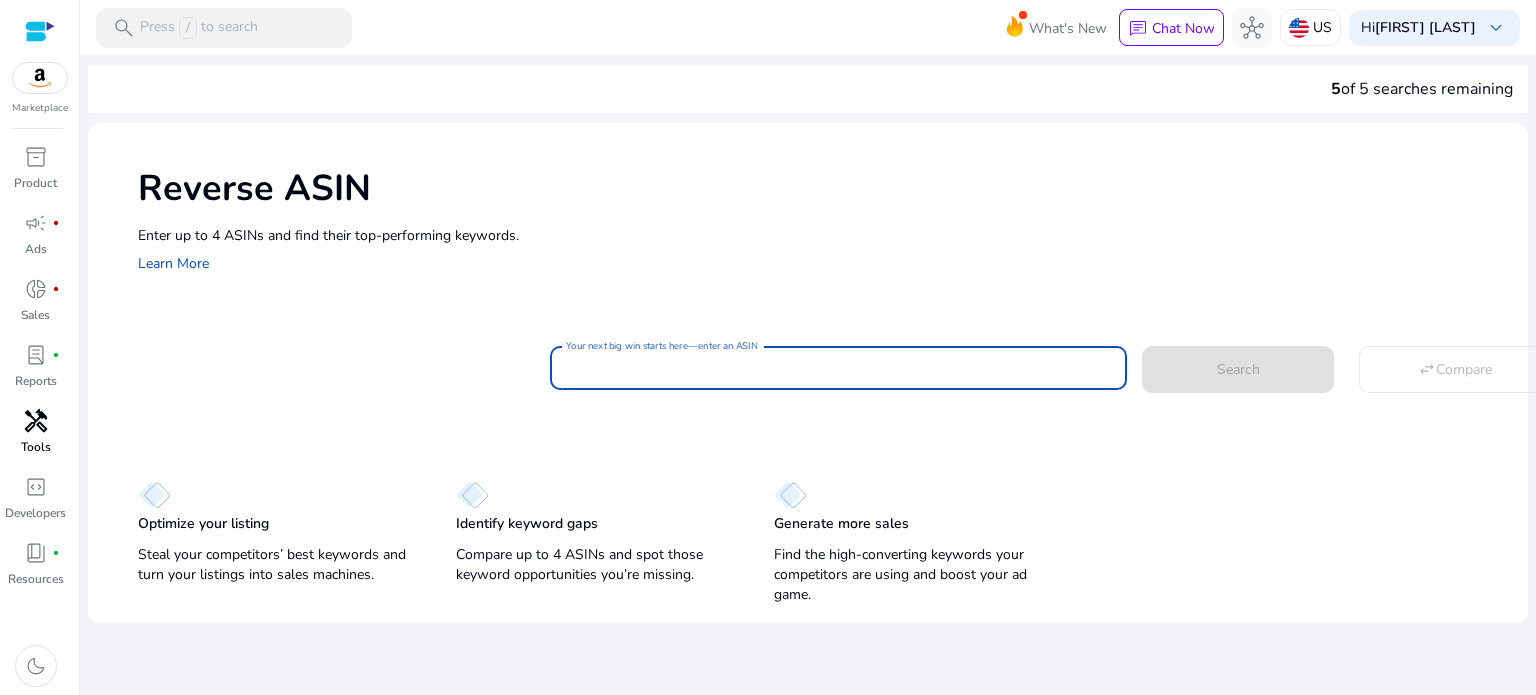 paste on "**********" 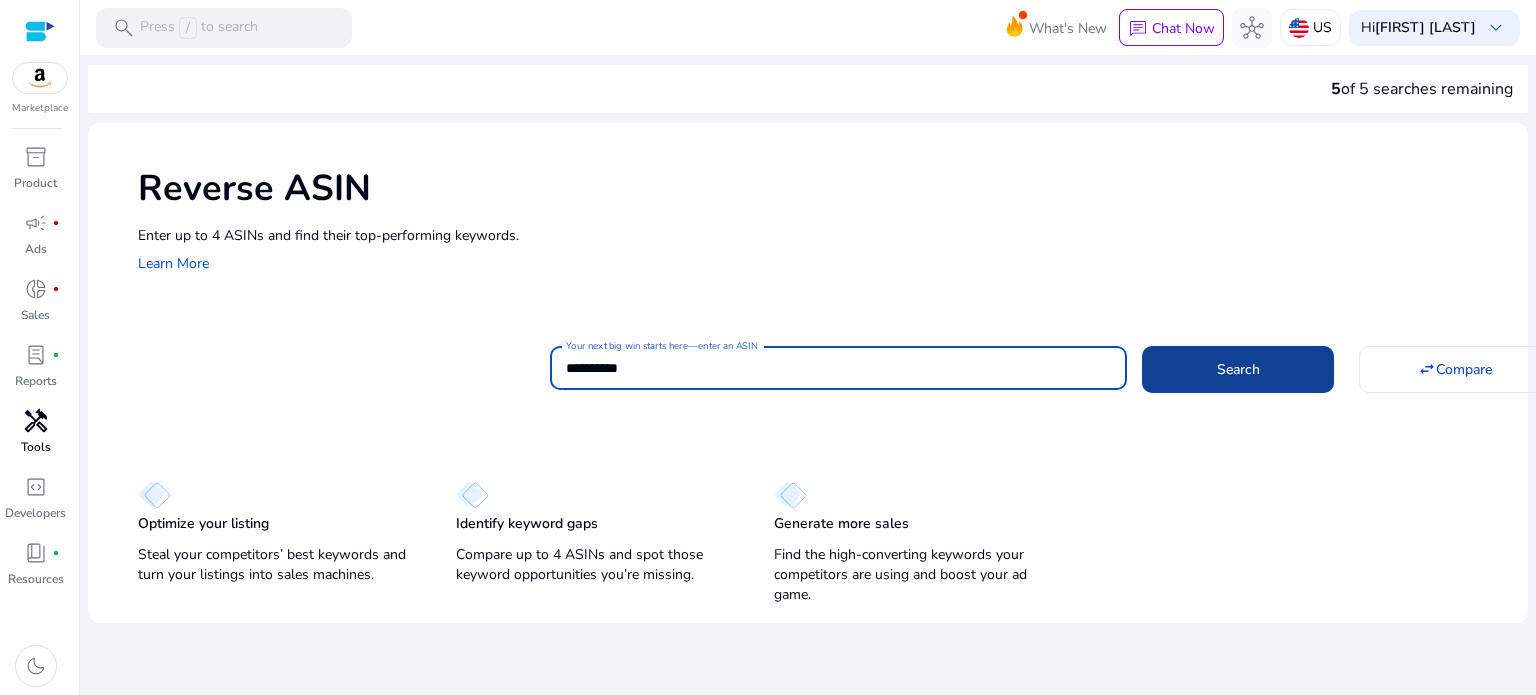 click 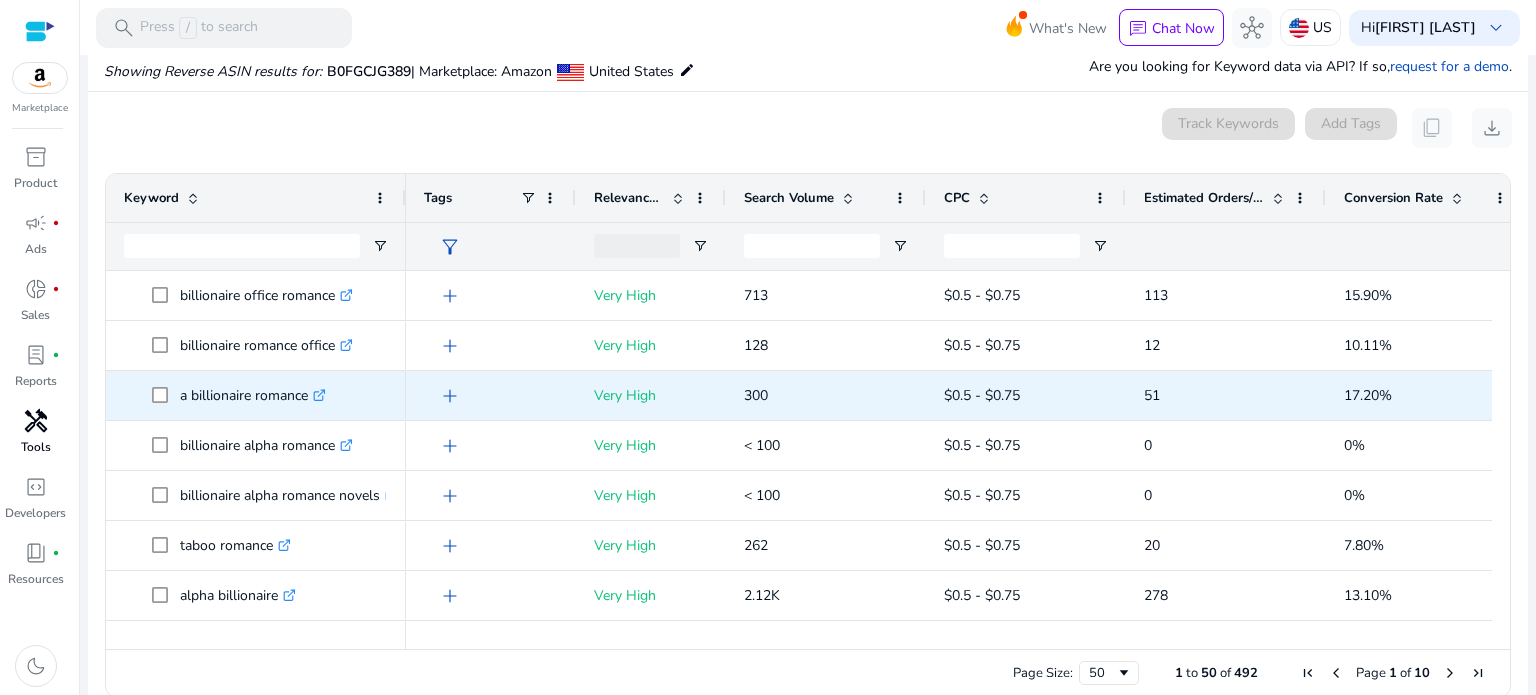 scroll, scrollTop: 214, scrollLeft: 0, axis: vertical 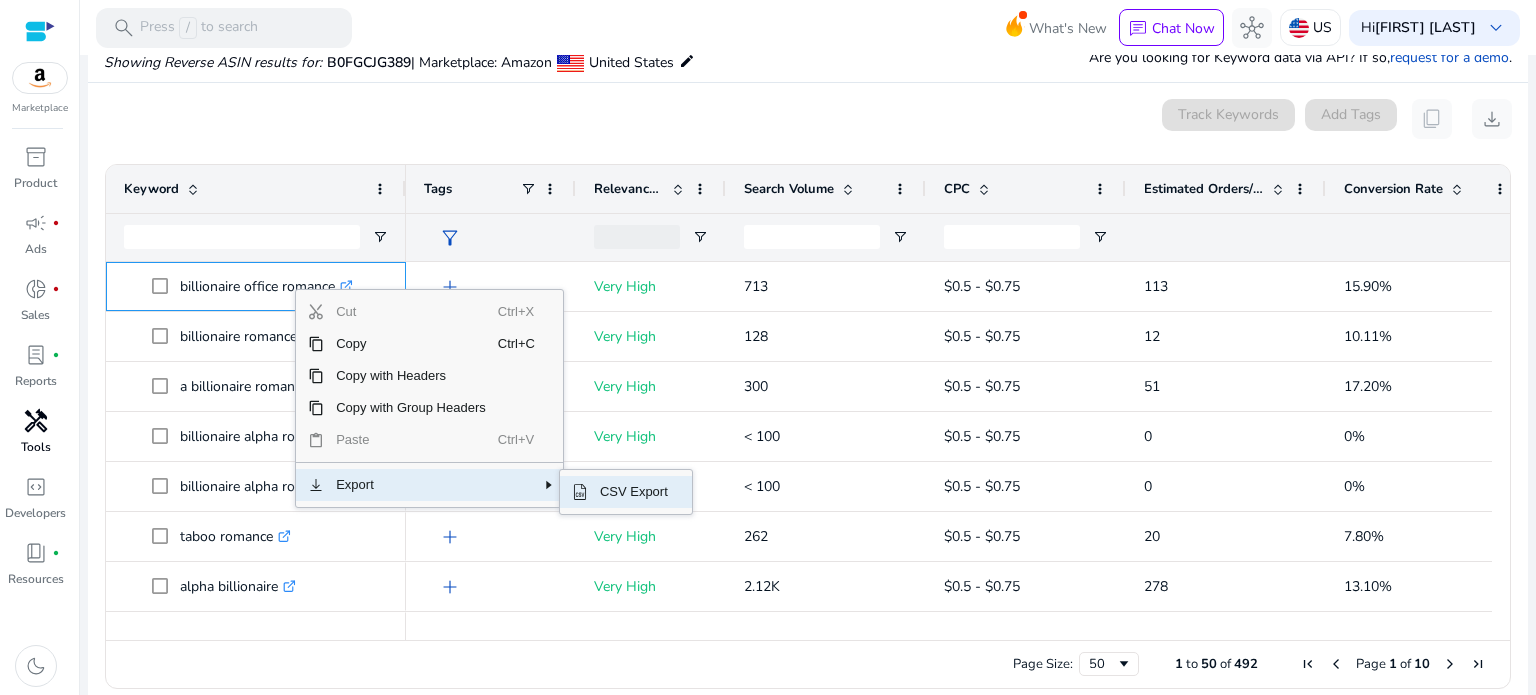 click on "CSV Export" 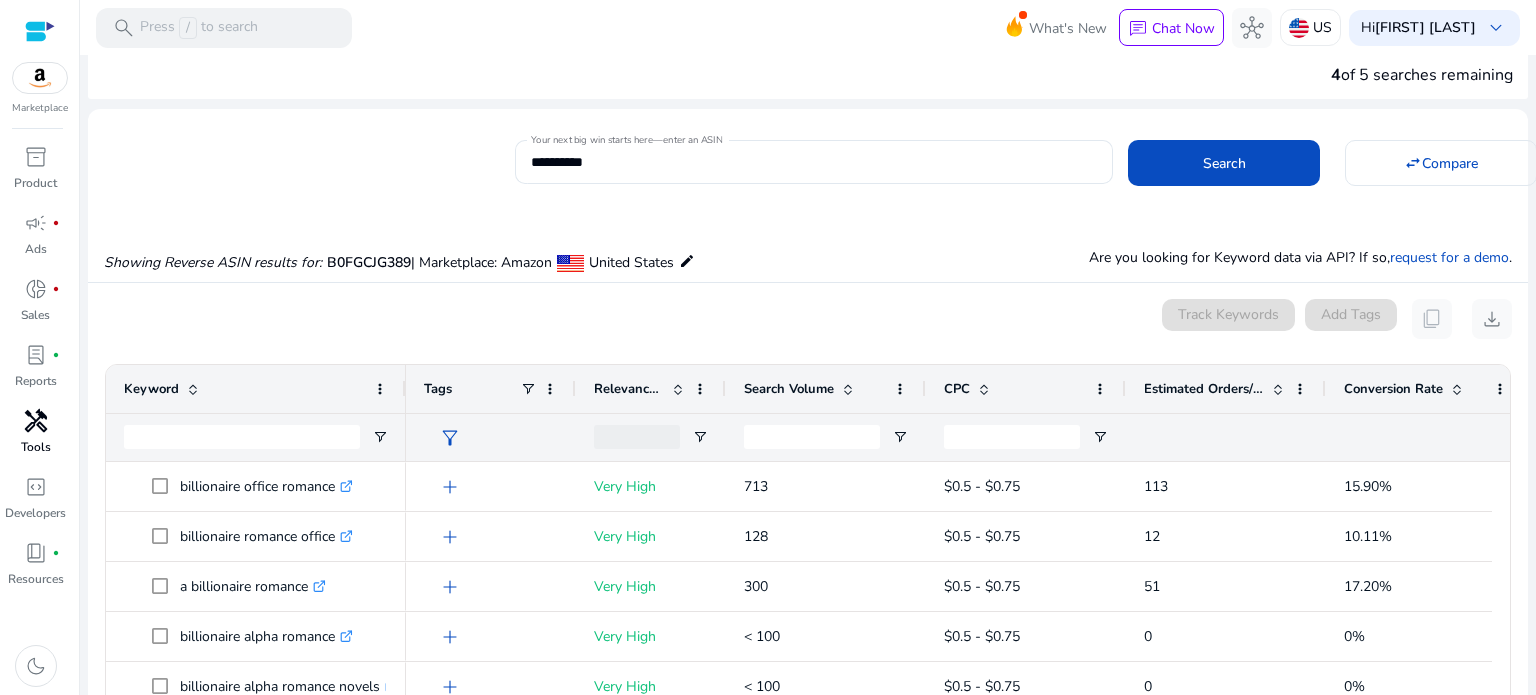 scroll, scrollTop: 0, scrollLeft: 0, axis: both 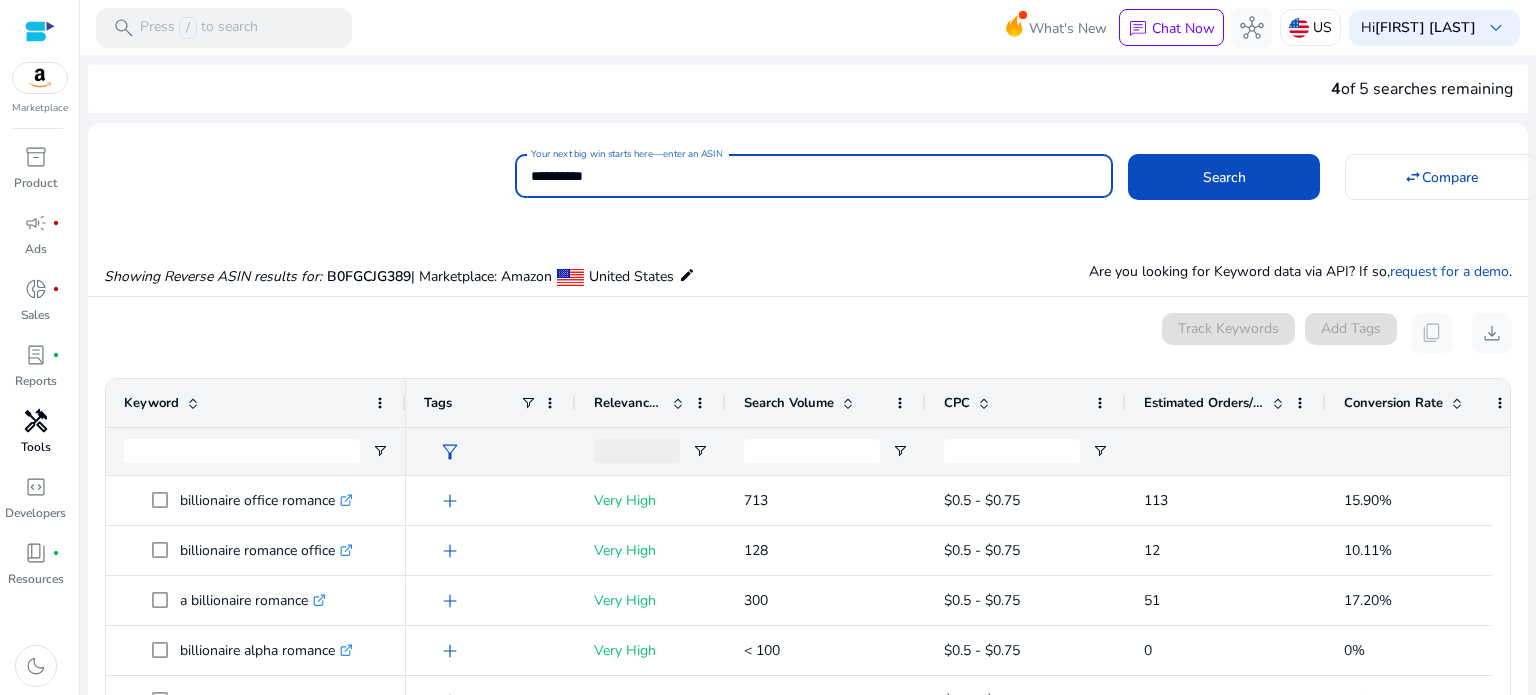 click on "**********" at bounding box center [814, 176] 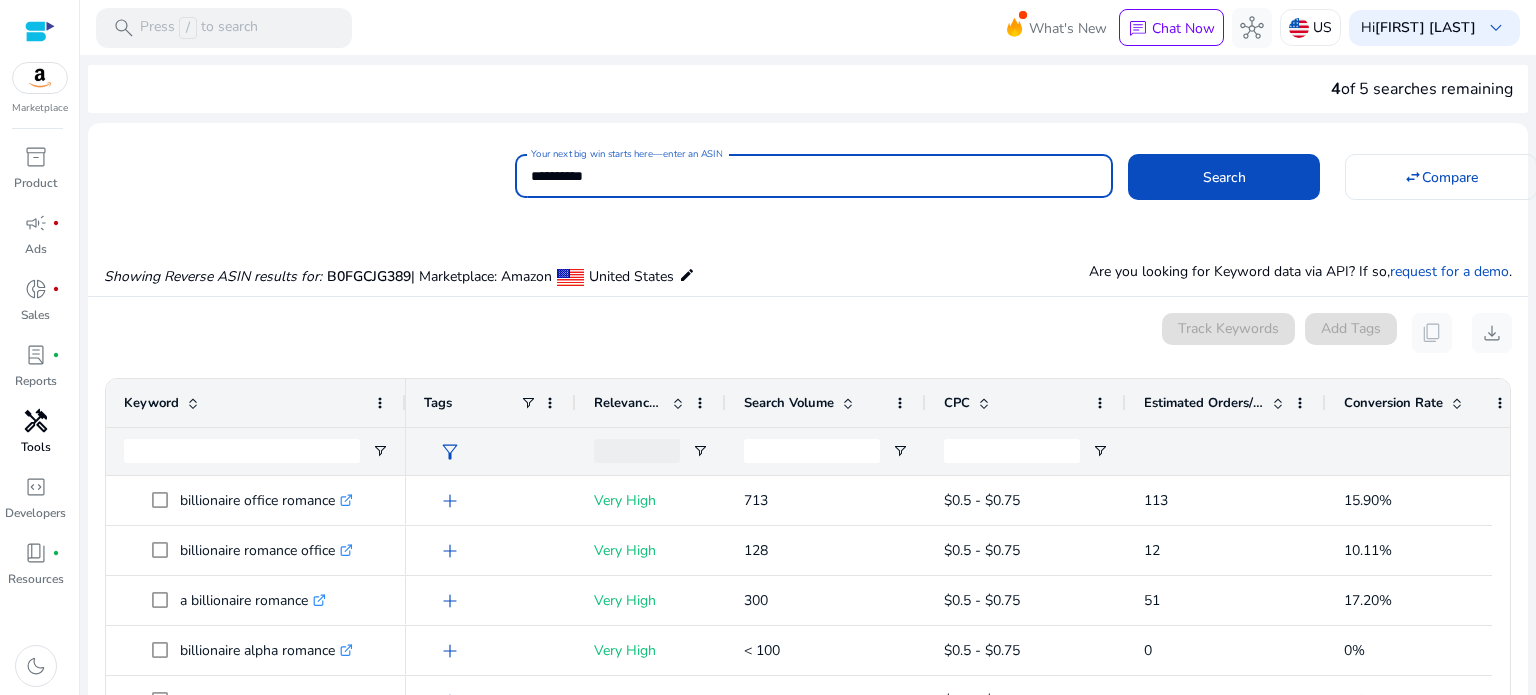 click on "**********" at bounding box center (814, 176) 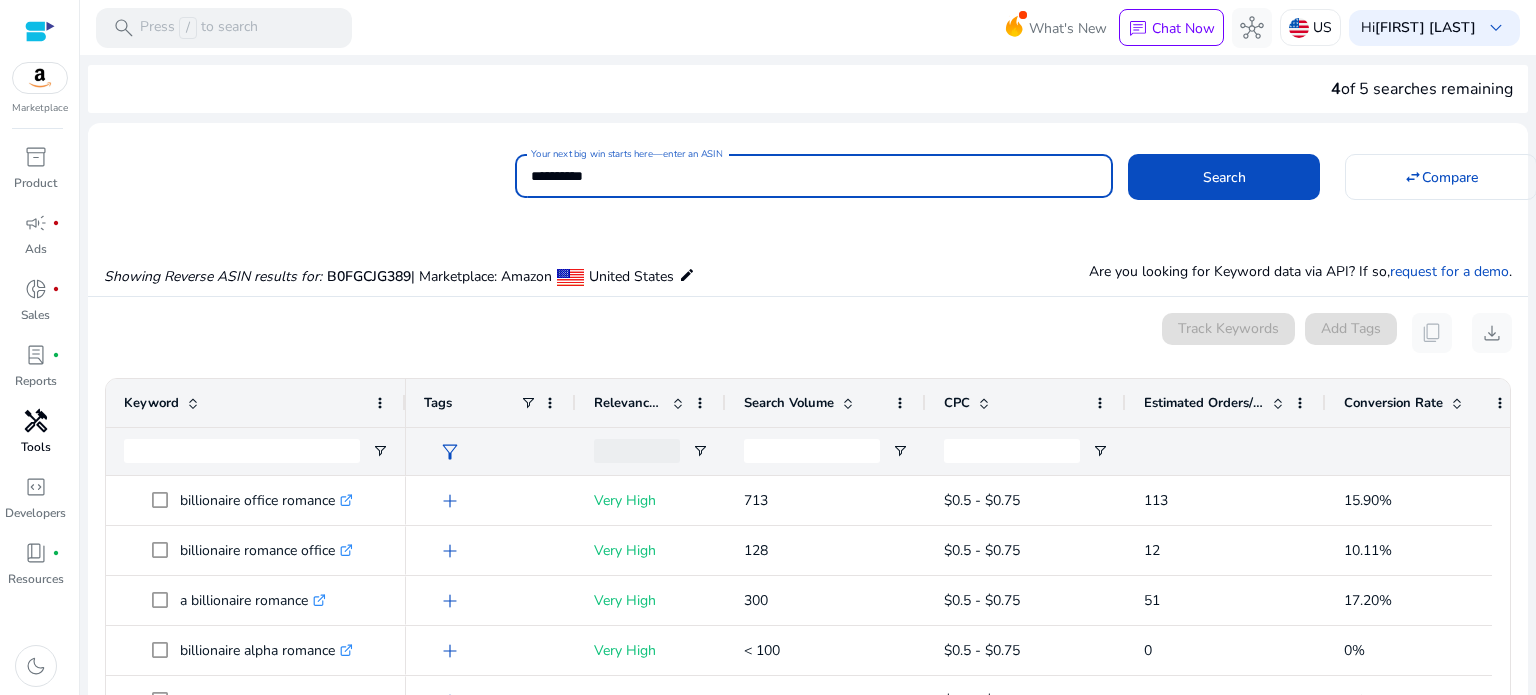 paste 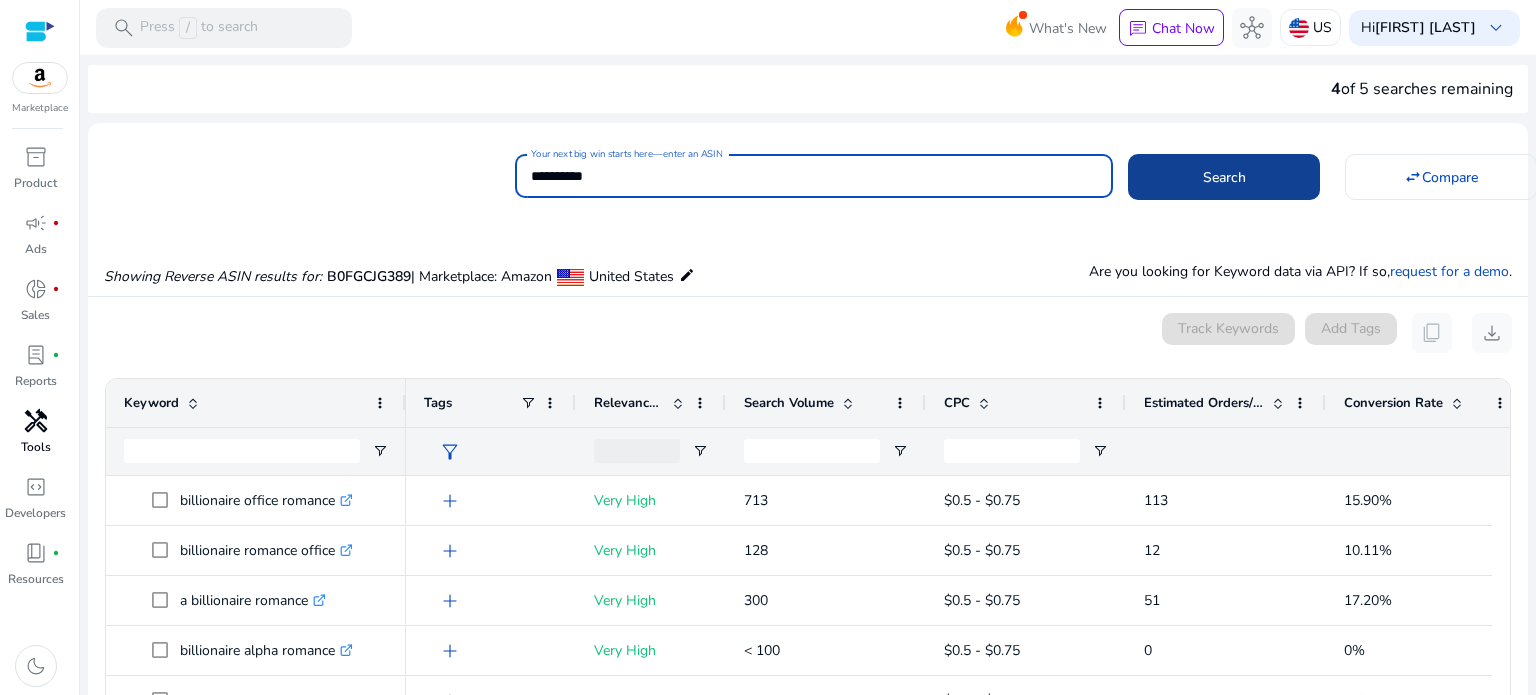 click 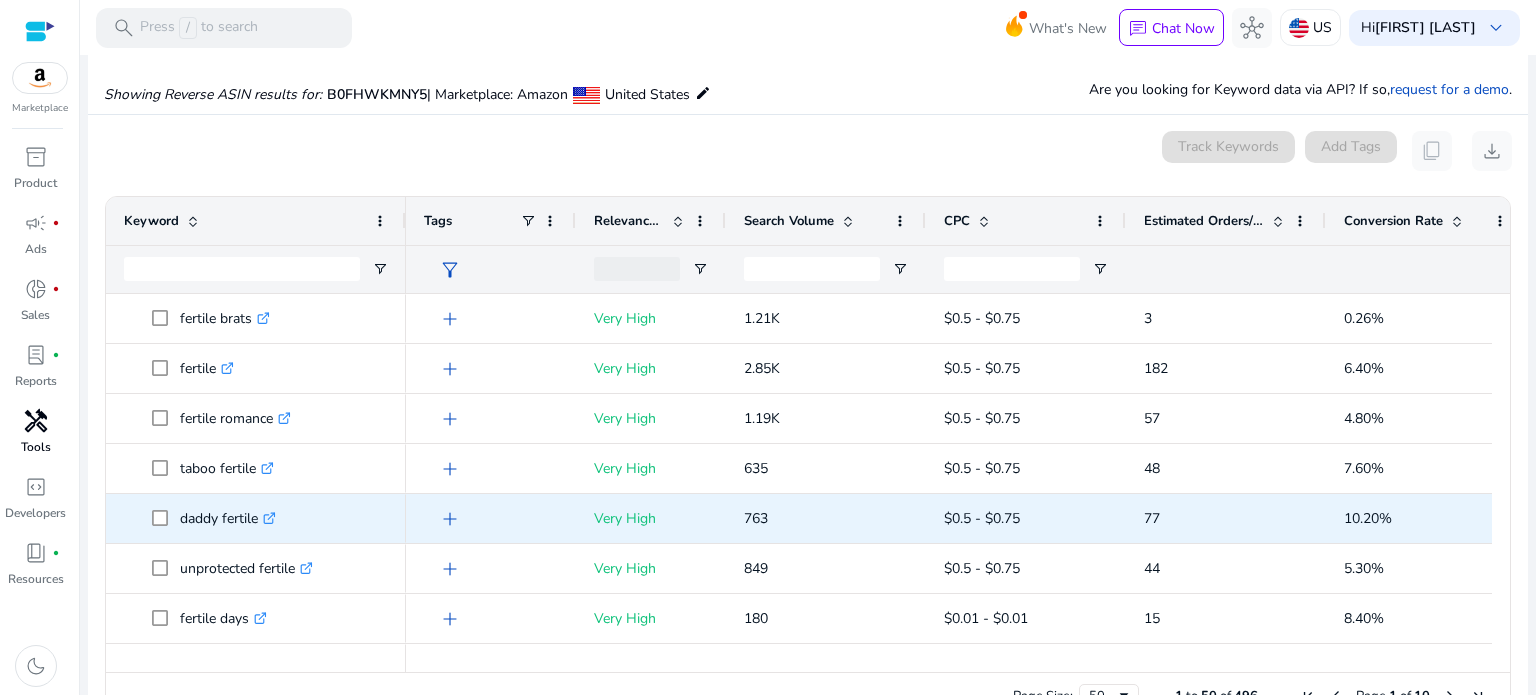 scroll, scrollTop: 214, scrollLeft: 0, axis: vertical 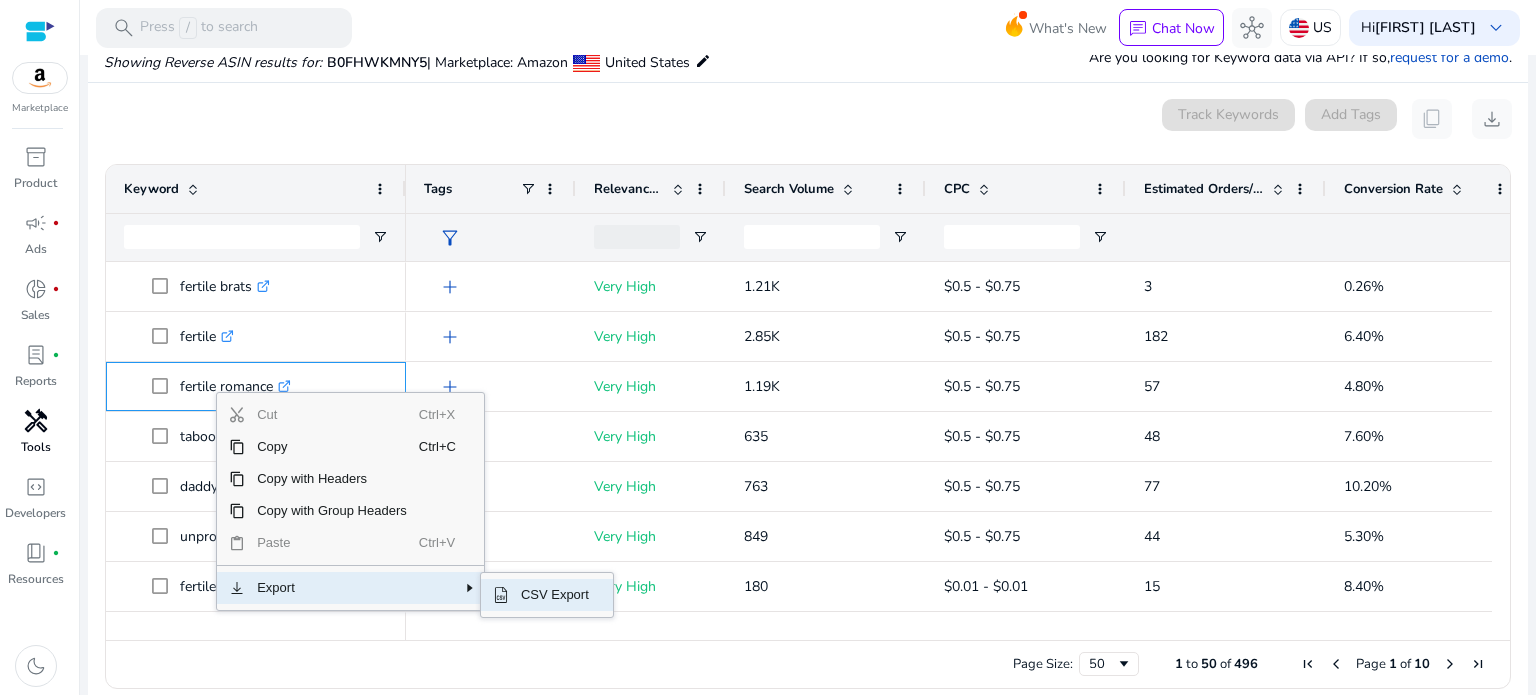 click on "CSV Export" 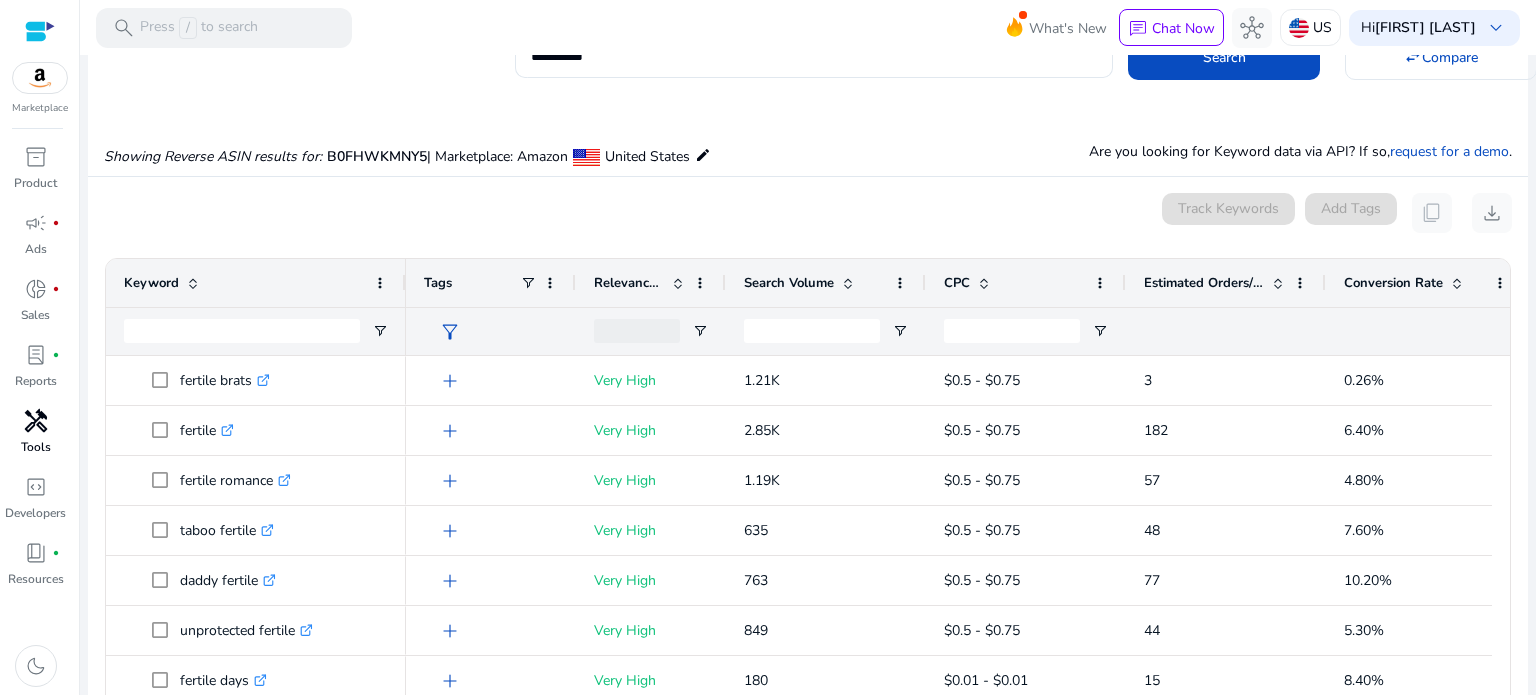 scroll, scrollTop: 14, scrollLeft: 0, axis: vertical 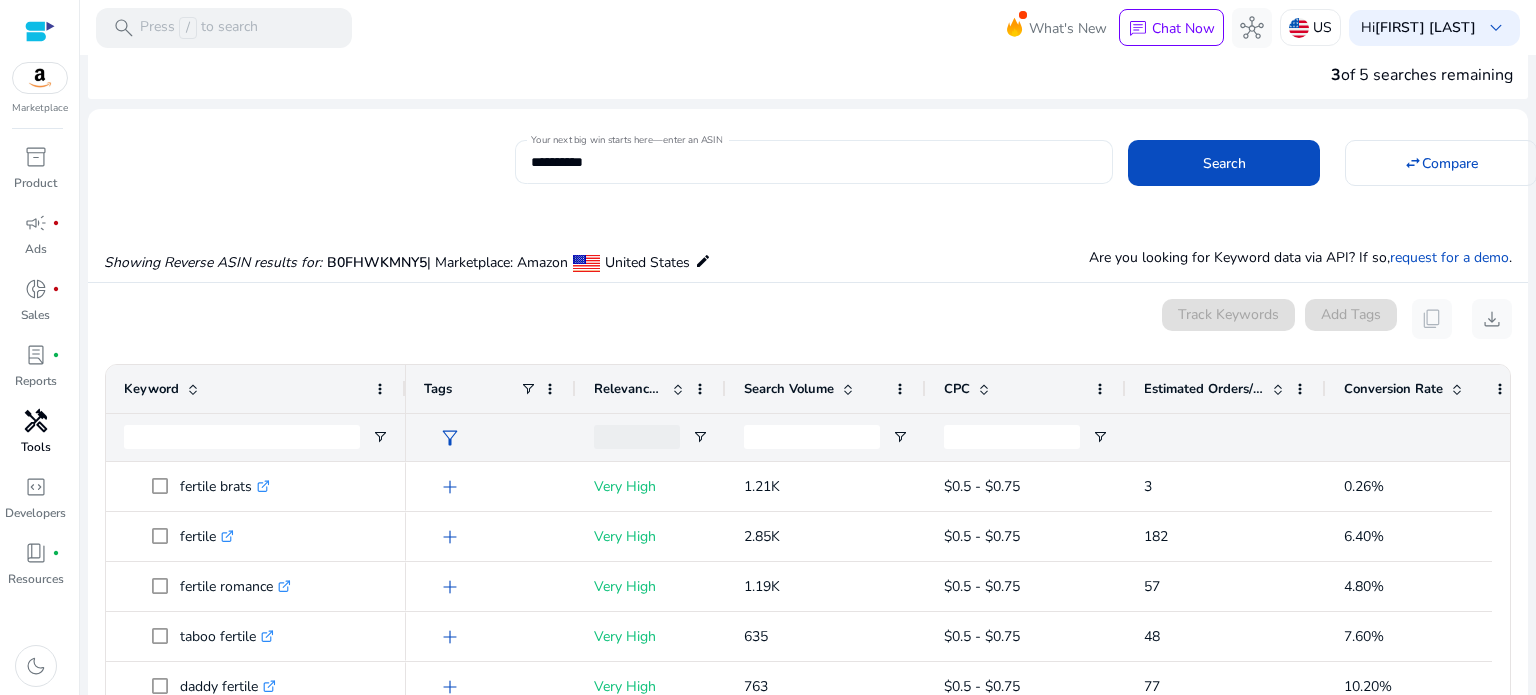 click on "**********" at bounding box center (814, 162) 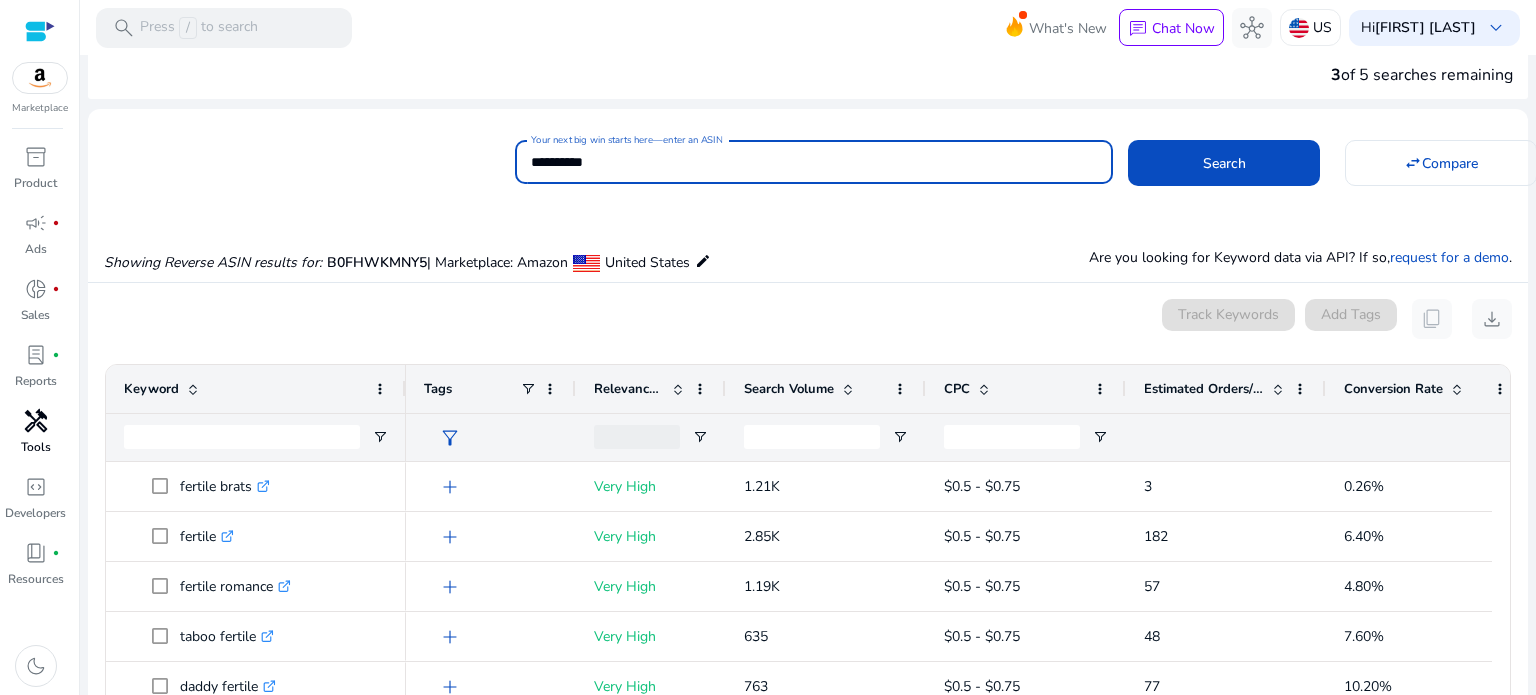 click on "**********" at bounding box center (814, 162) 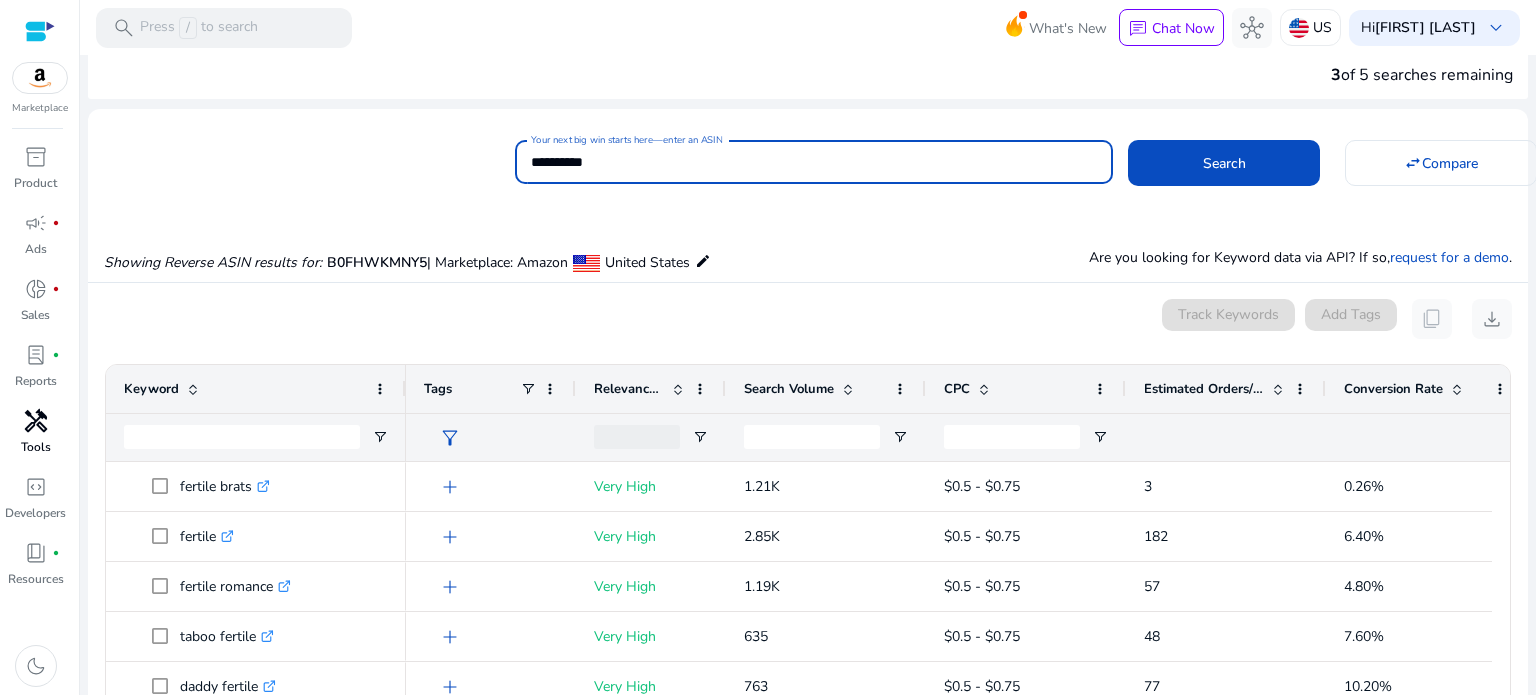 paste 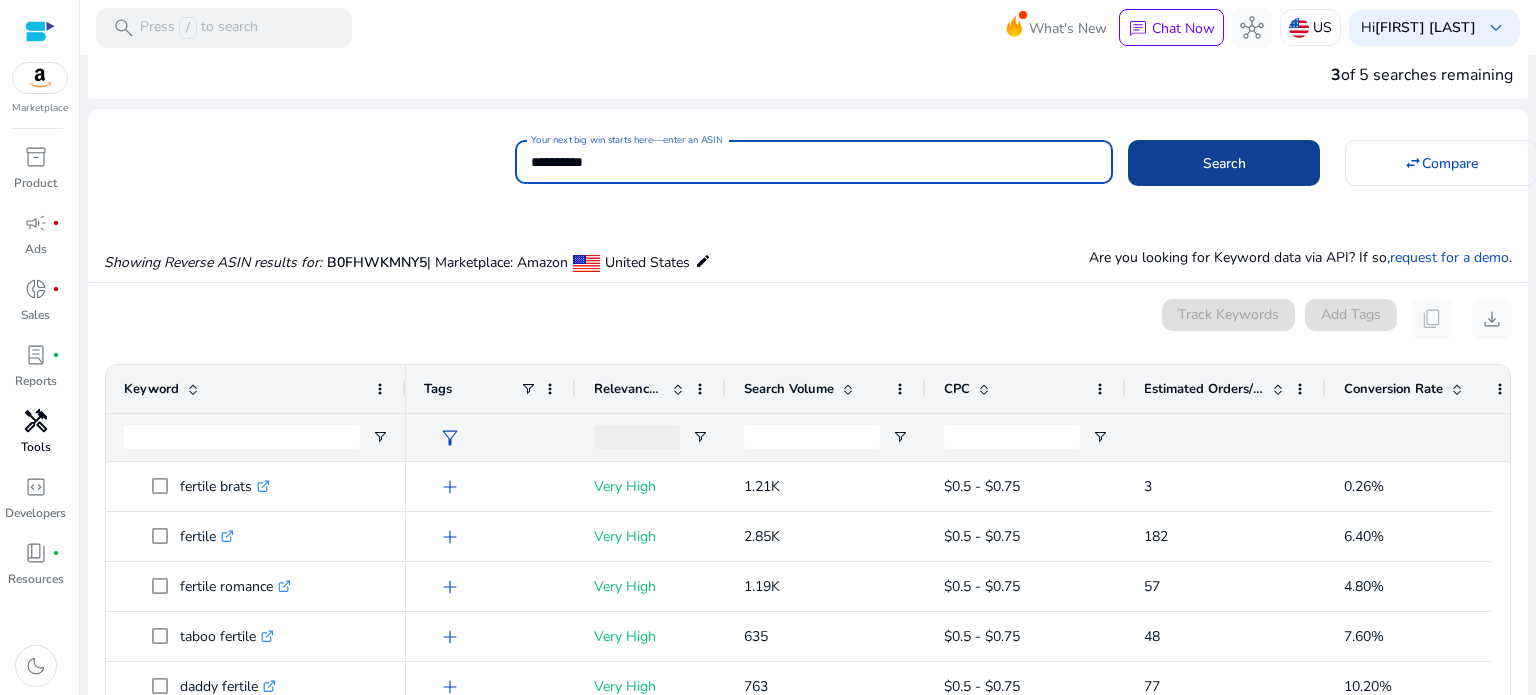 click 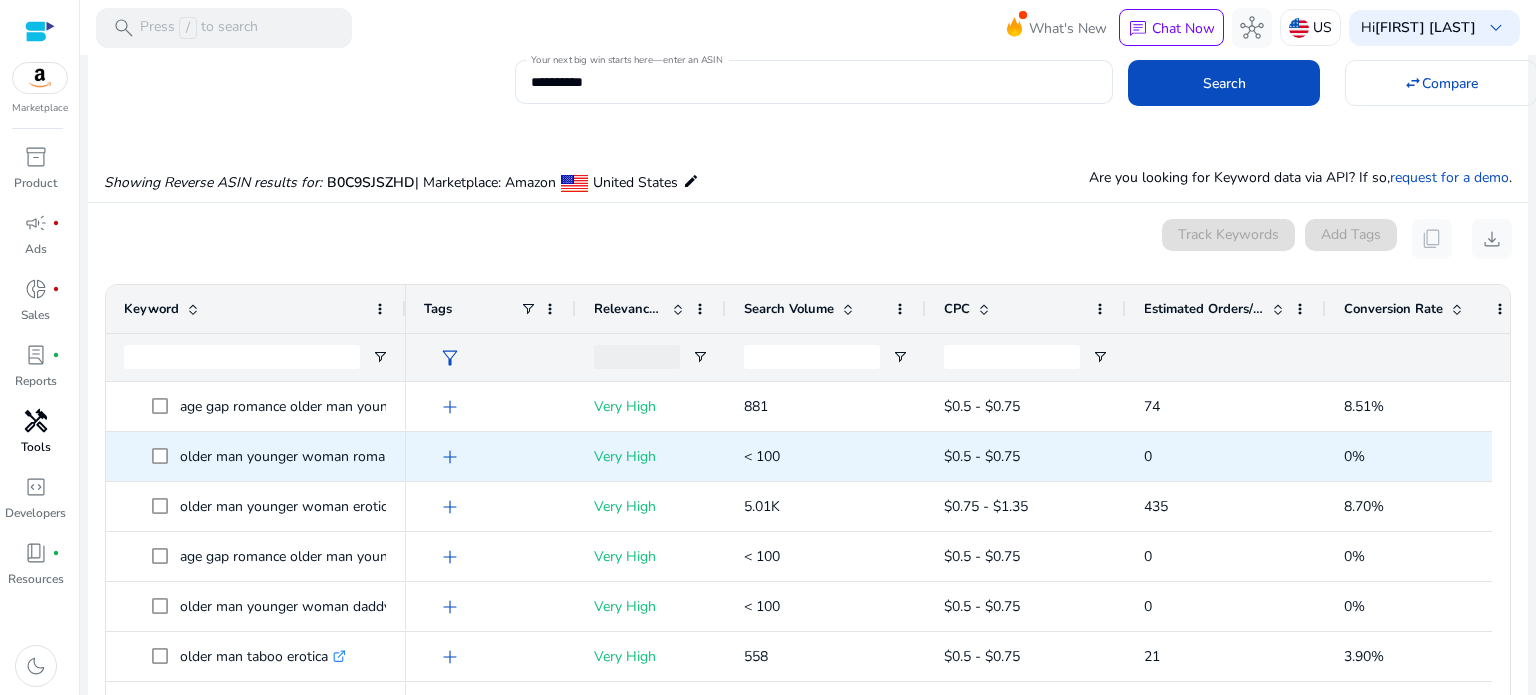 scroll, scrollTop: 214, scrollLeft: 0, axis: vertical 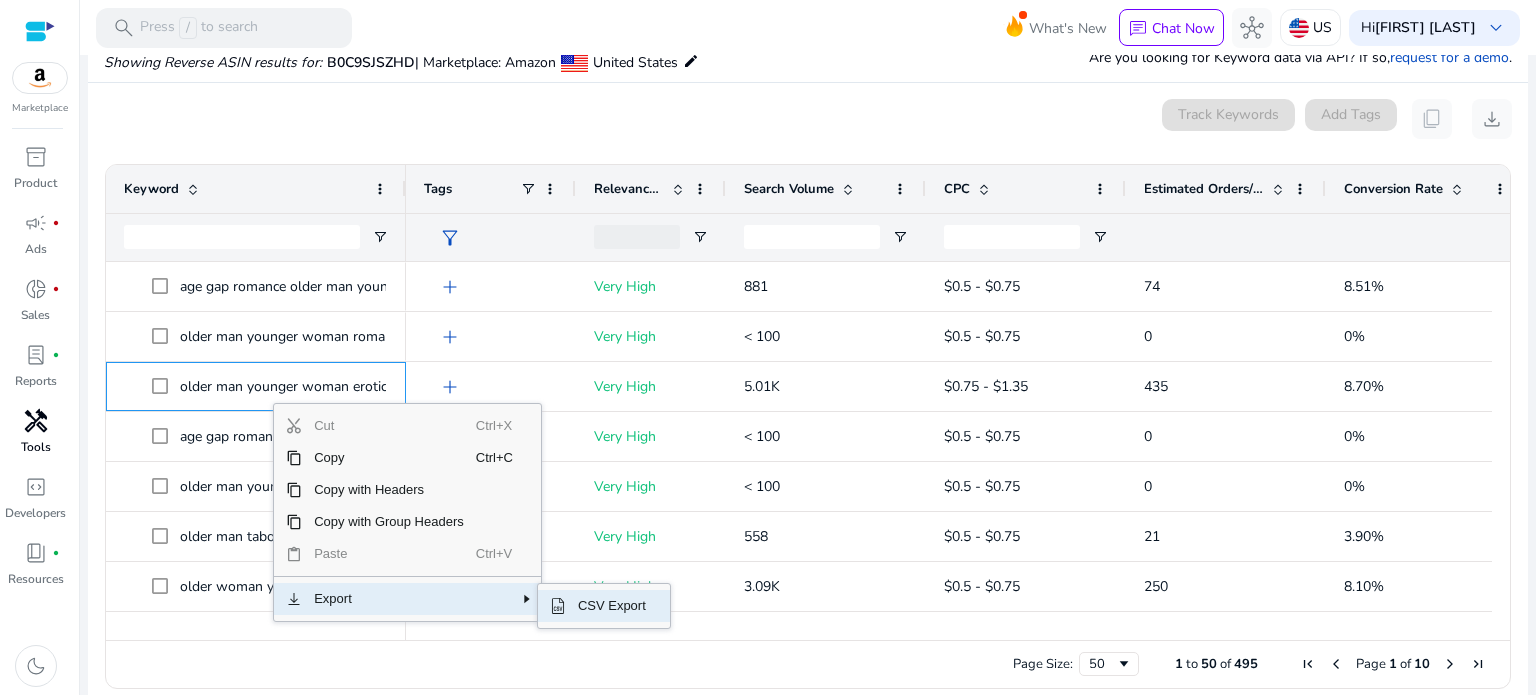 click on "CSV Export" 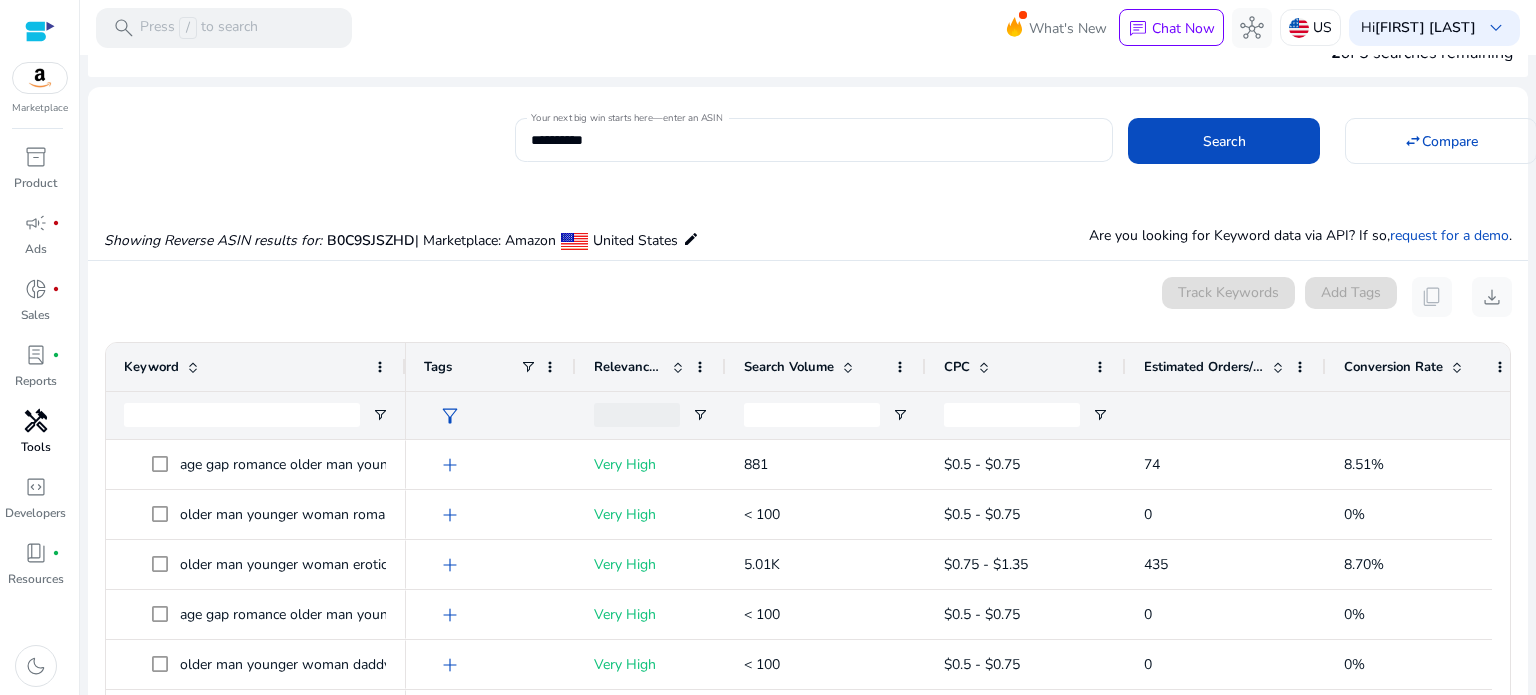 scroll, scrollTop: 14, scrollLeft: 0, axis: vertical 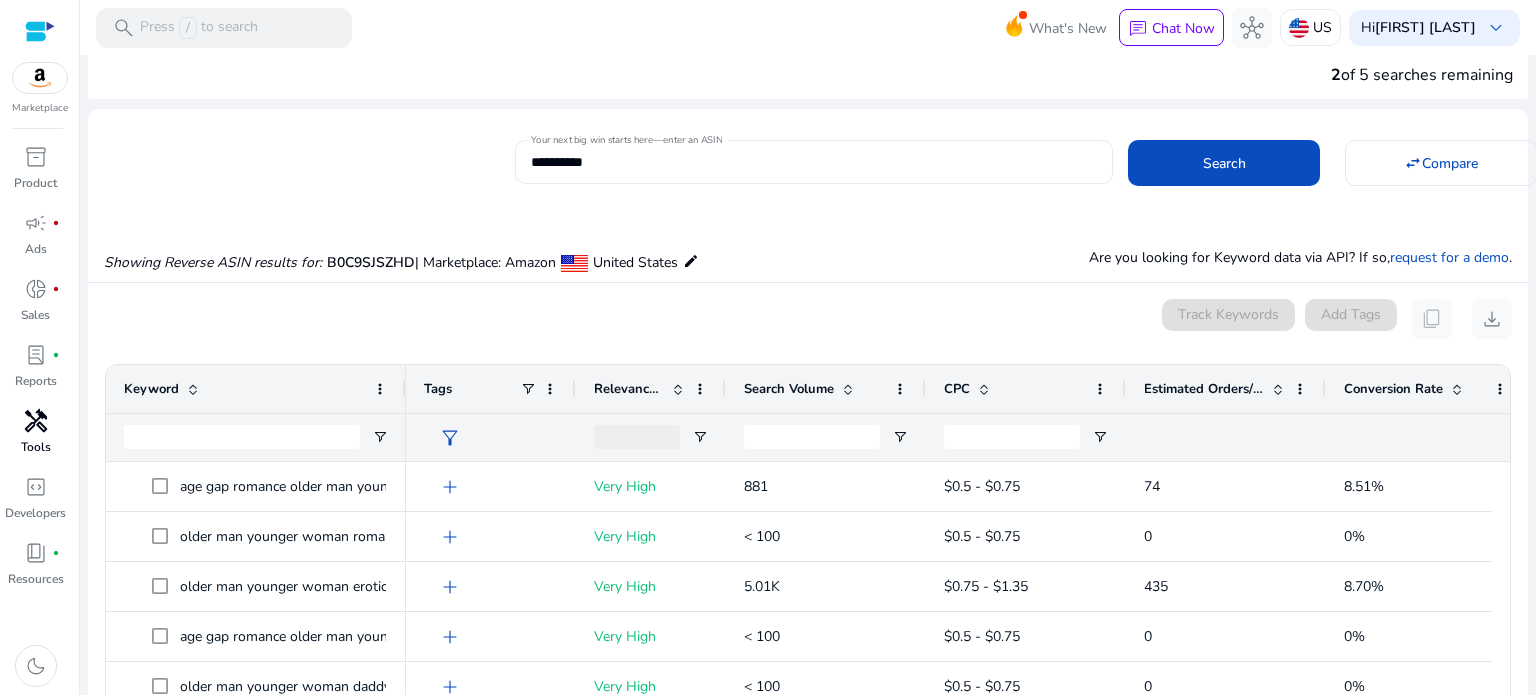 click on "**********" at bounding box center (814, 162) 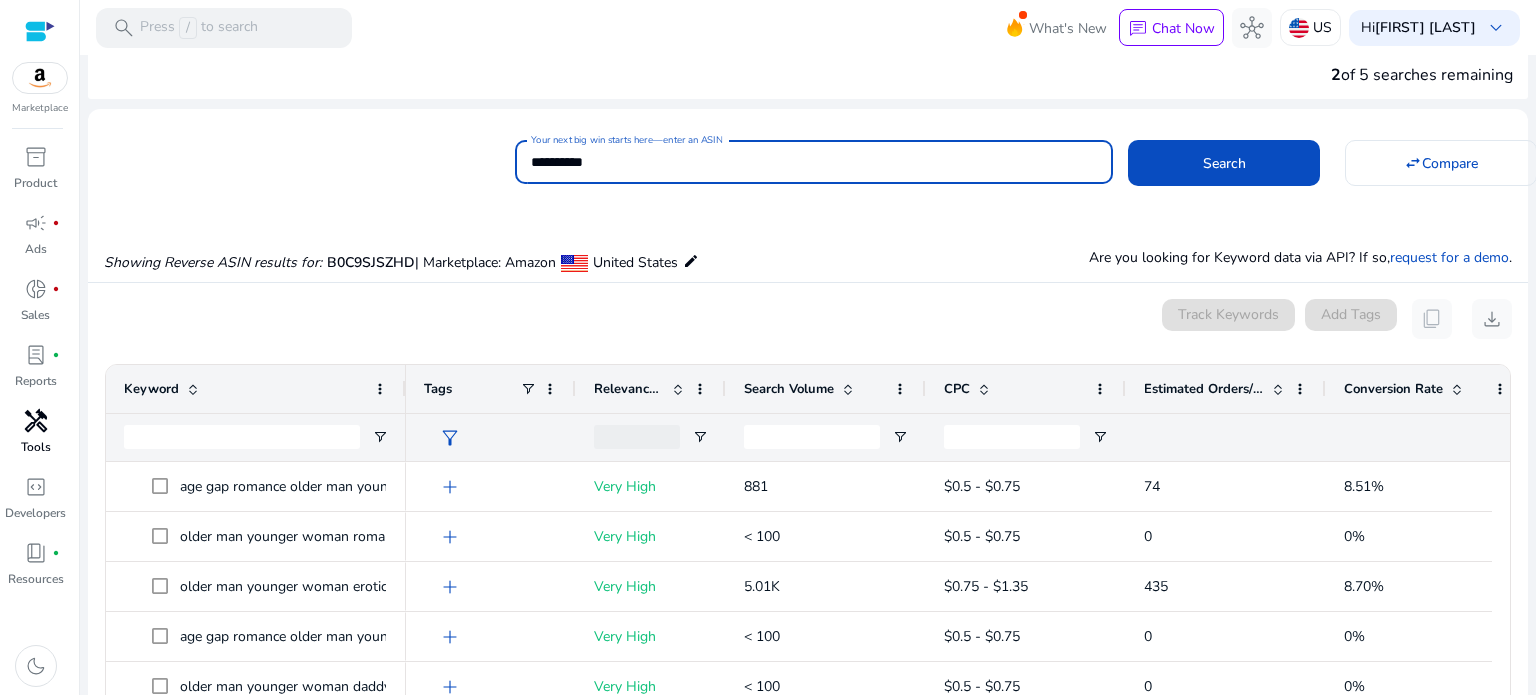 click on "**********" at bounding box center (814, 162) 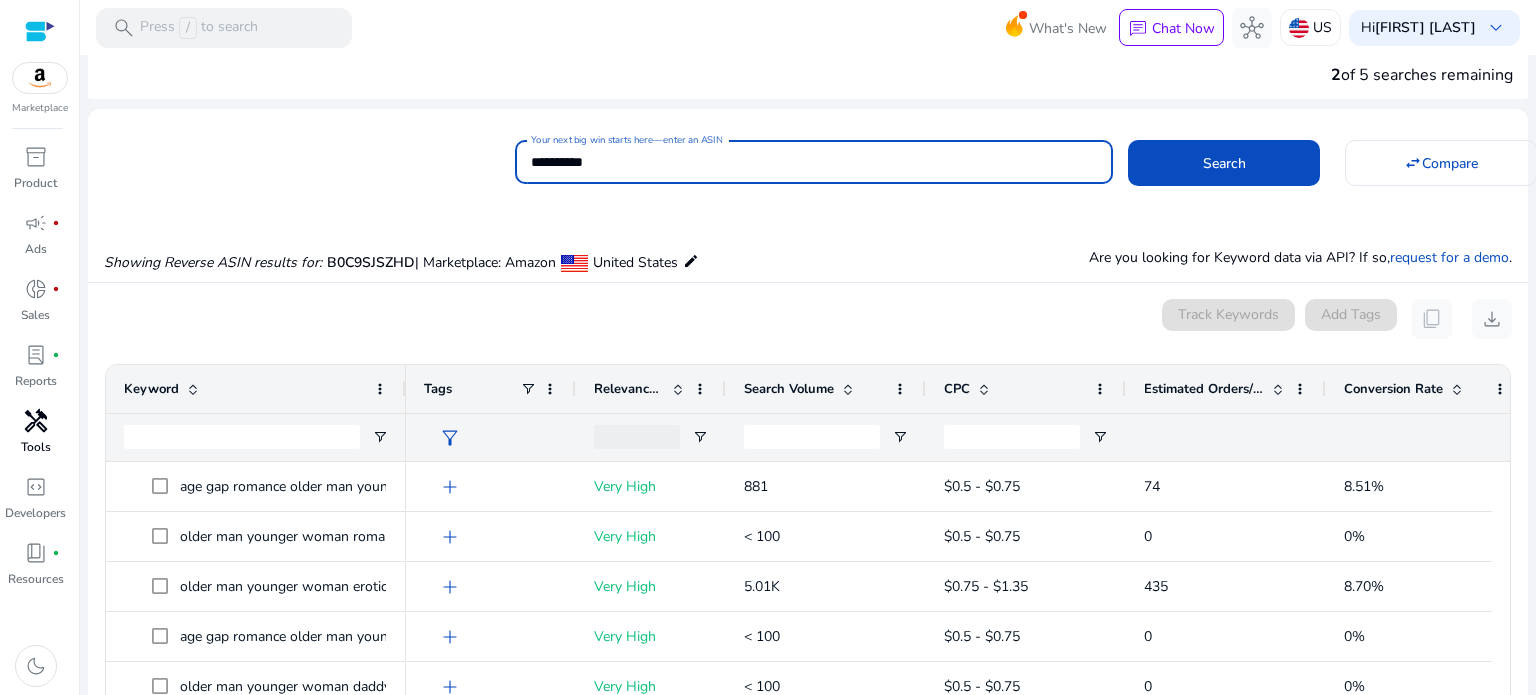 paste 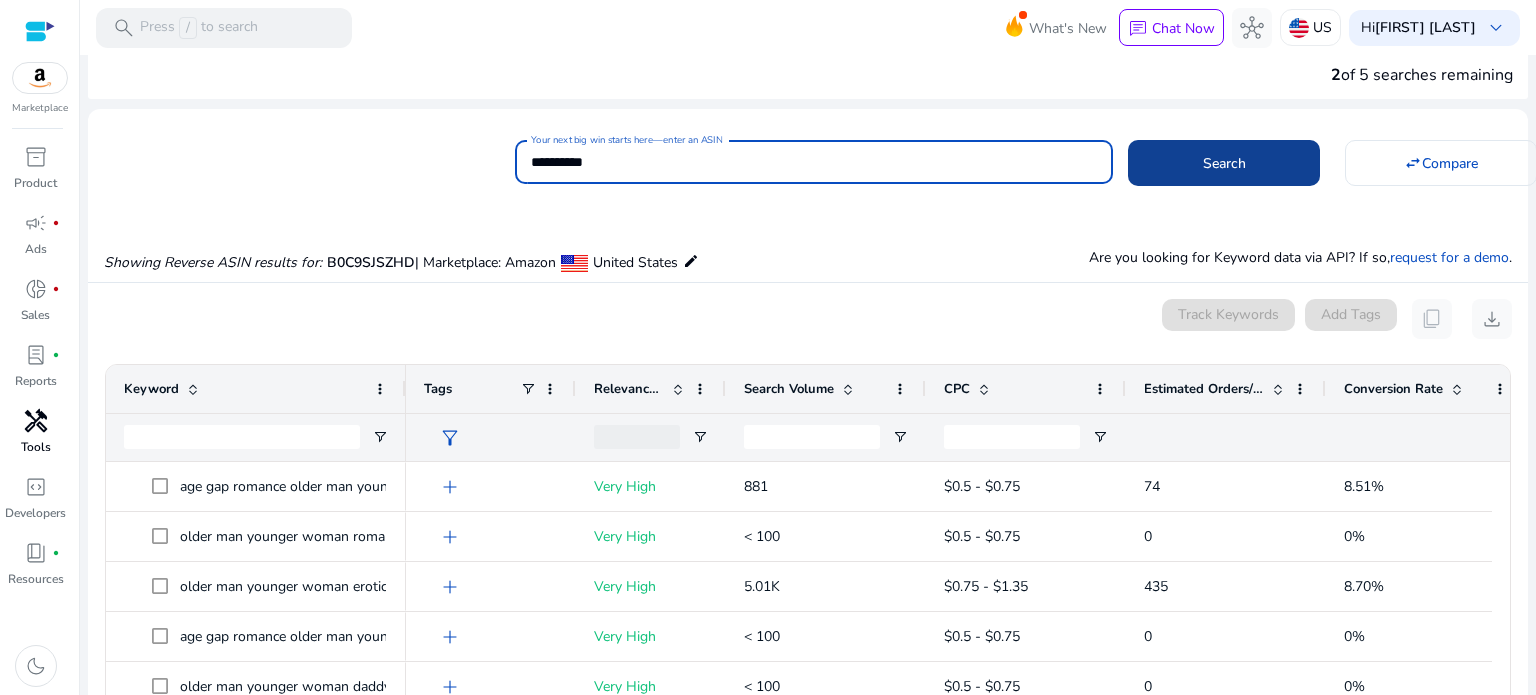 click 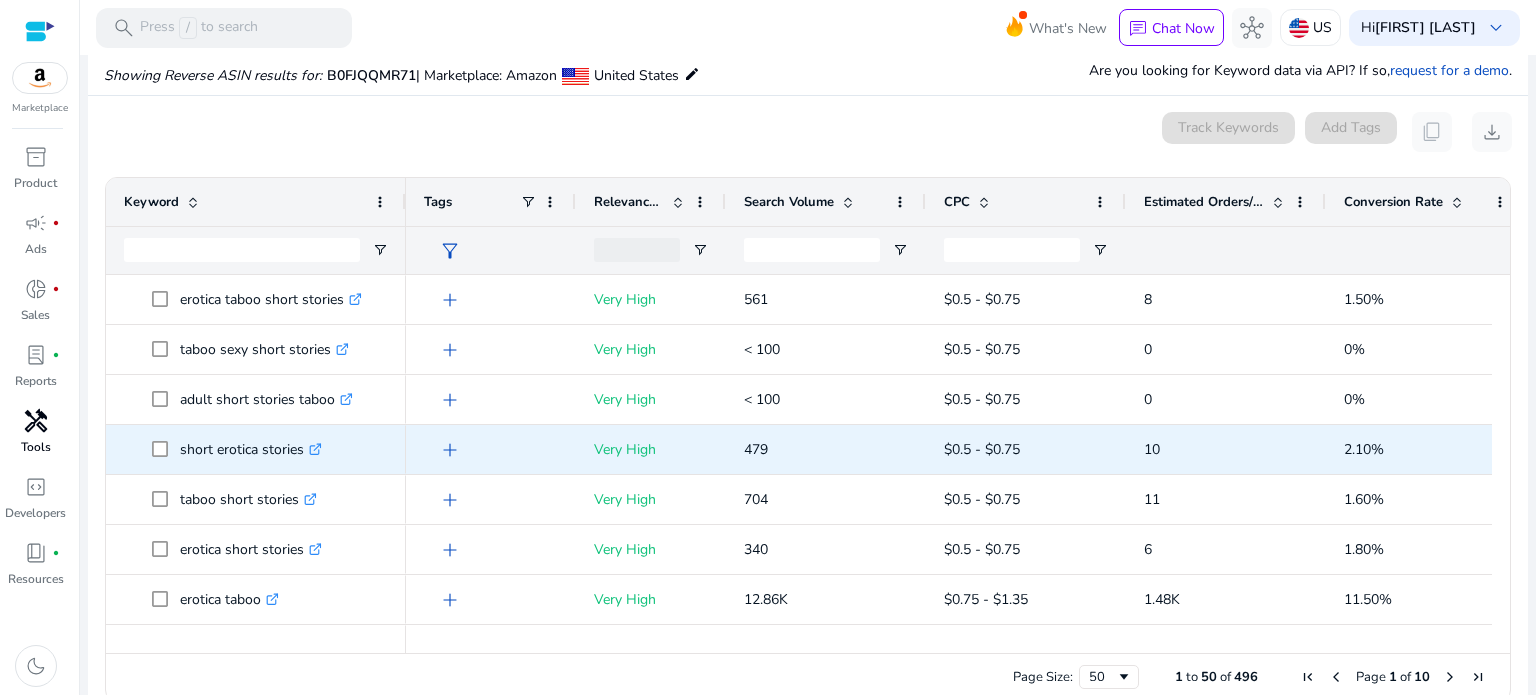 scroll, scrollTop: 214, scrollLeft: 0, axis: vertical 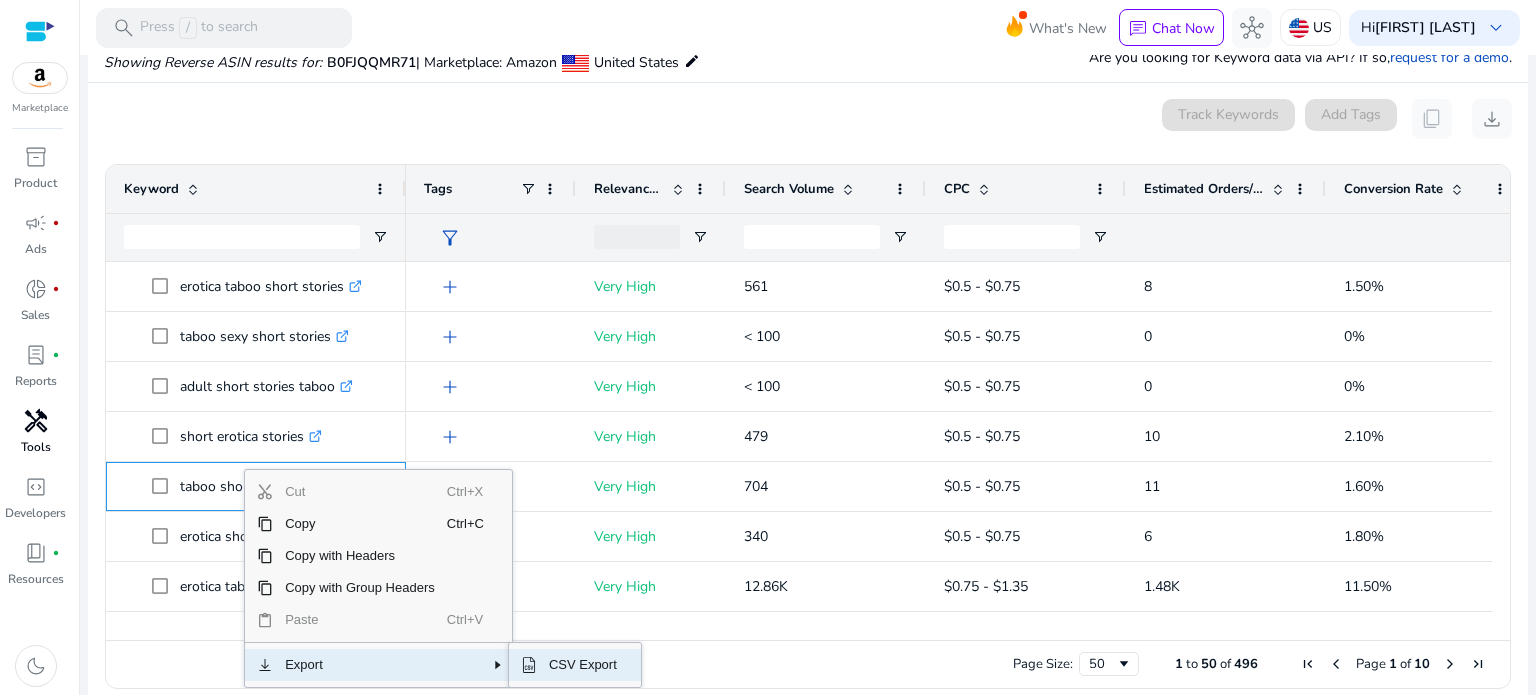 click on "CSV Export" 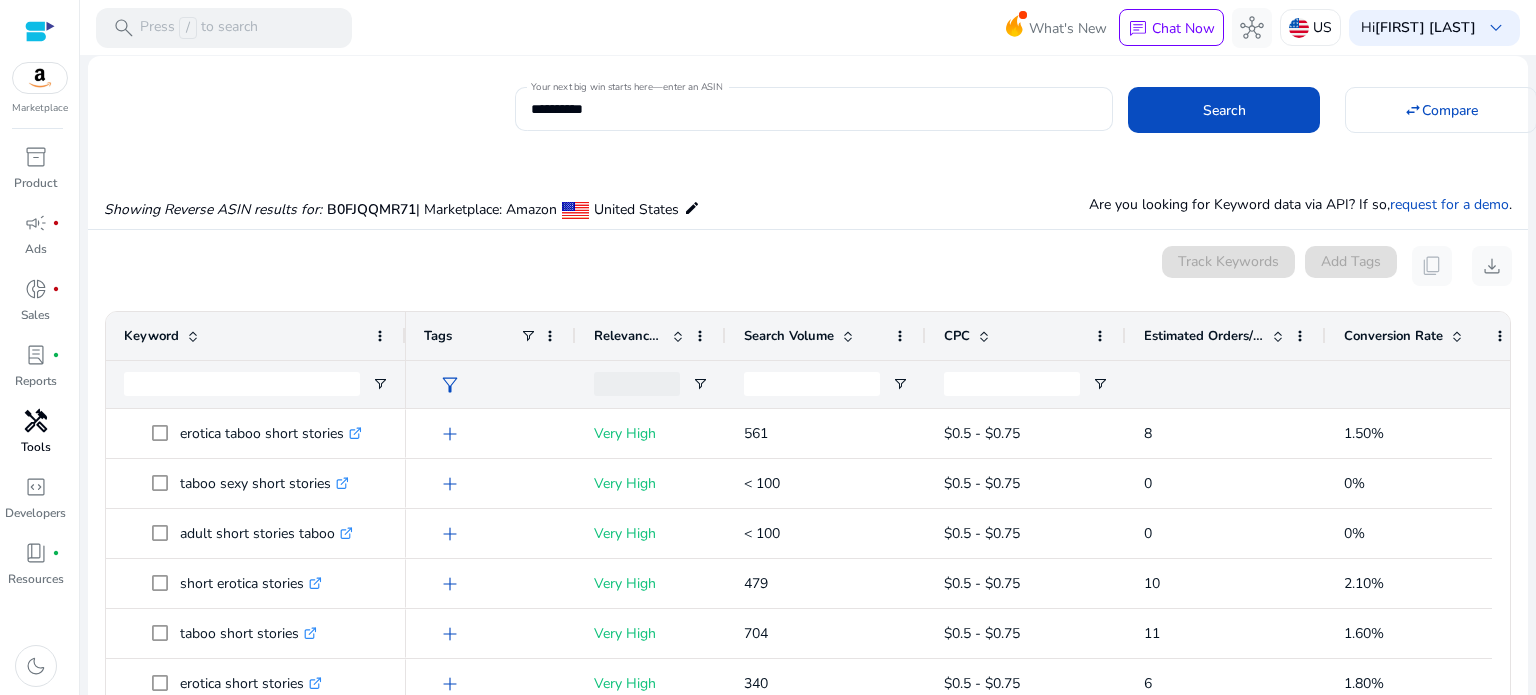 scroll, scrollTop: 14, scrollLeft: 0, axis: vertical 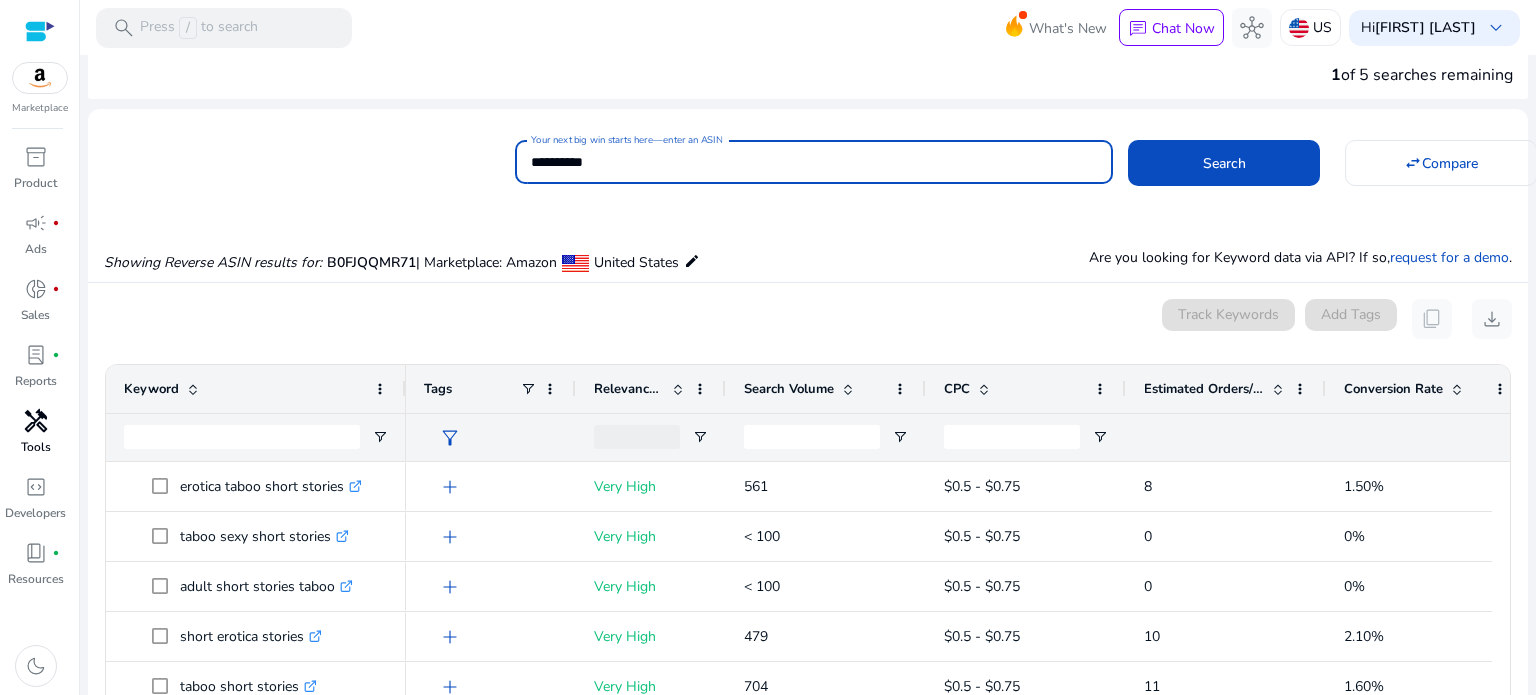 click on "**********" at bounding box center [814, 162] 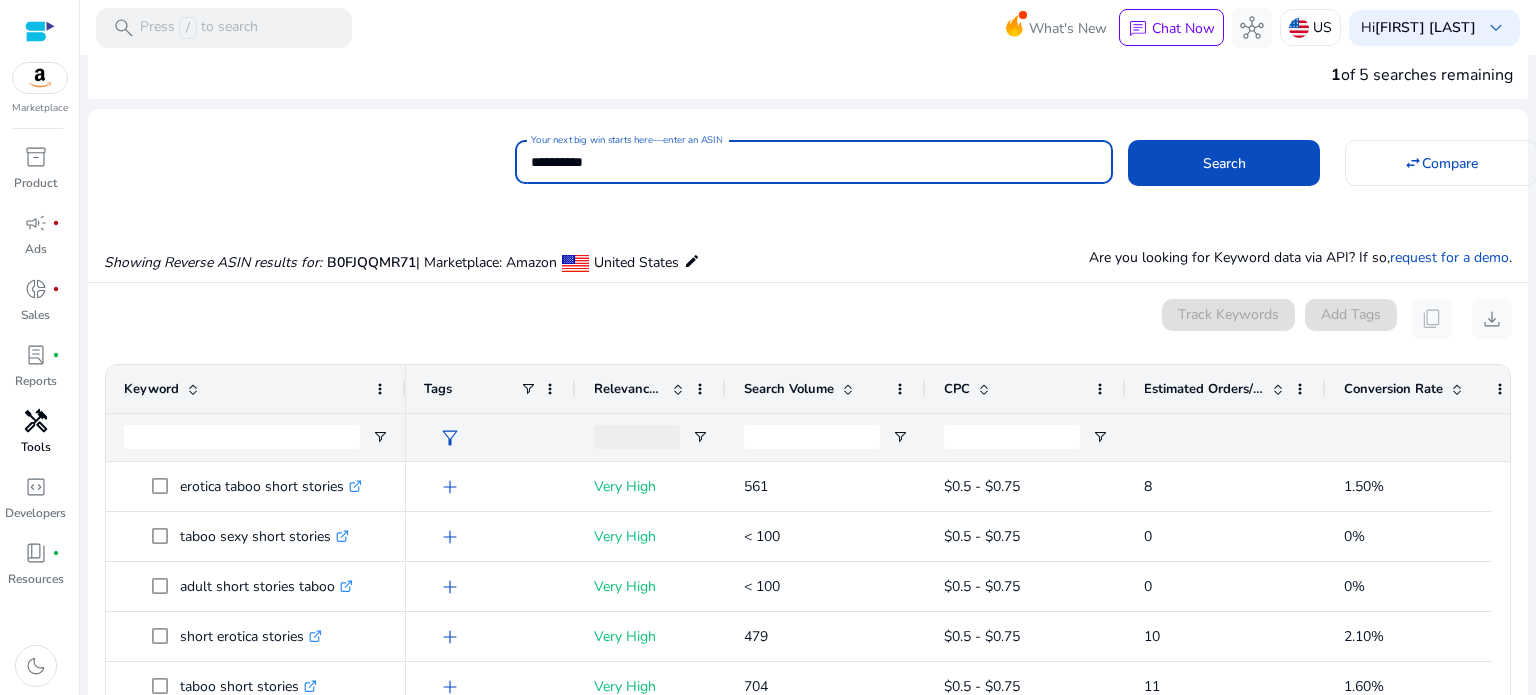 click on "**********" at bounding box center (814, 162) 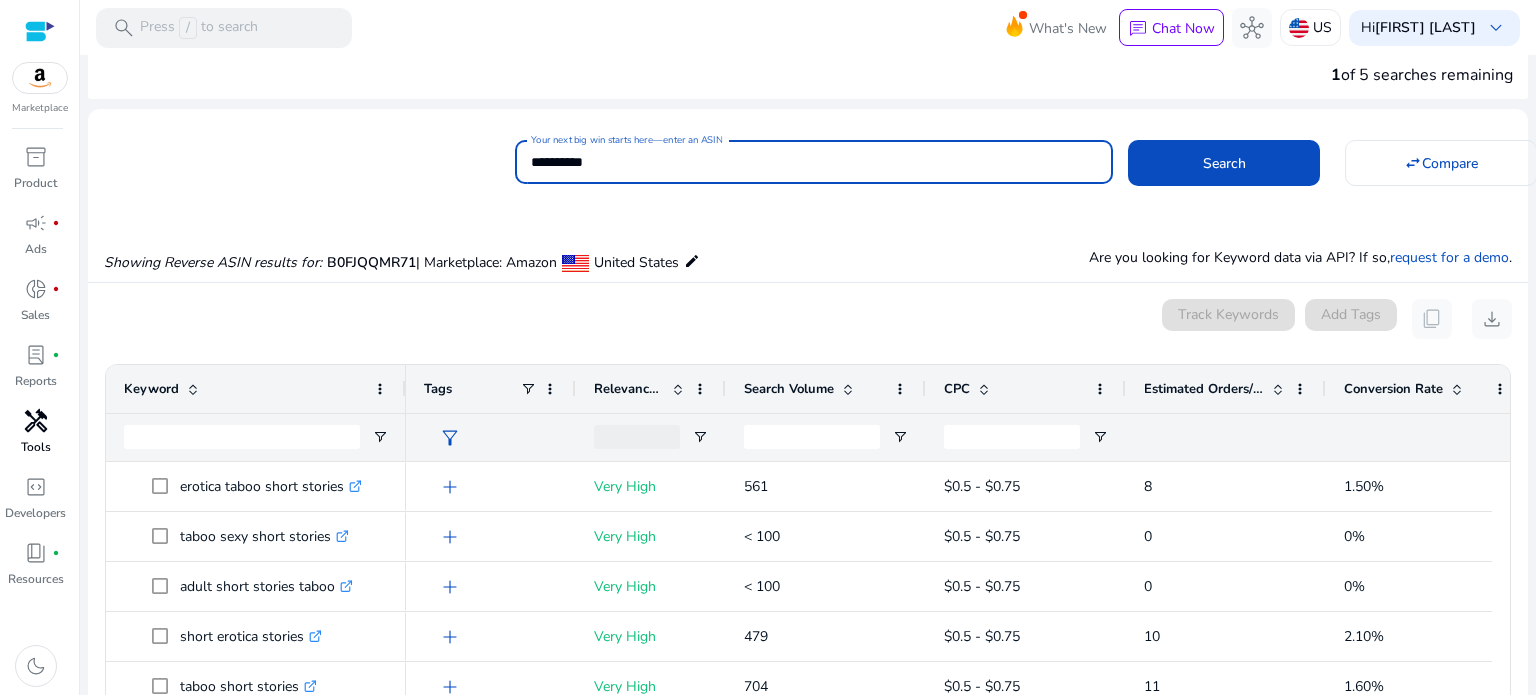 paste 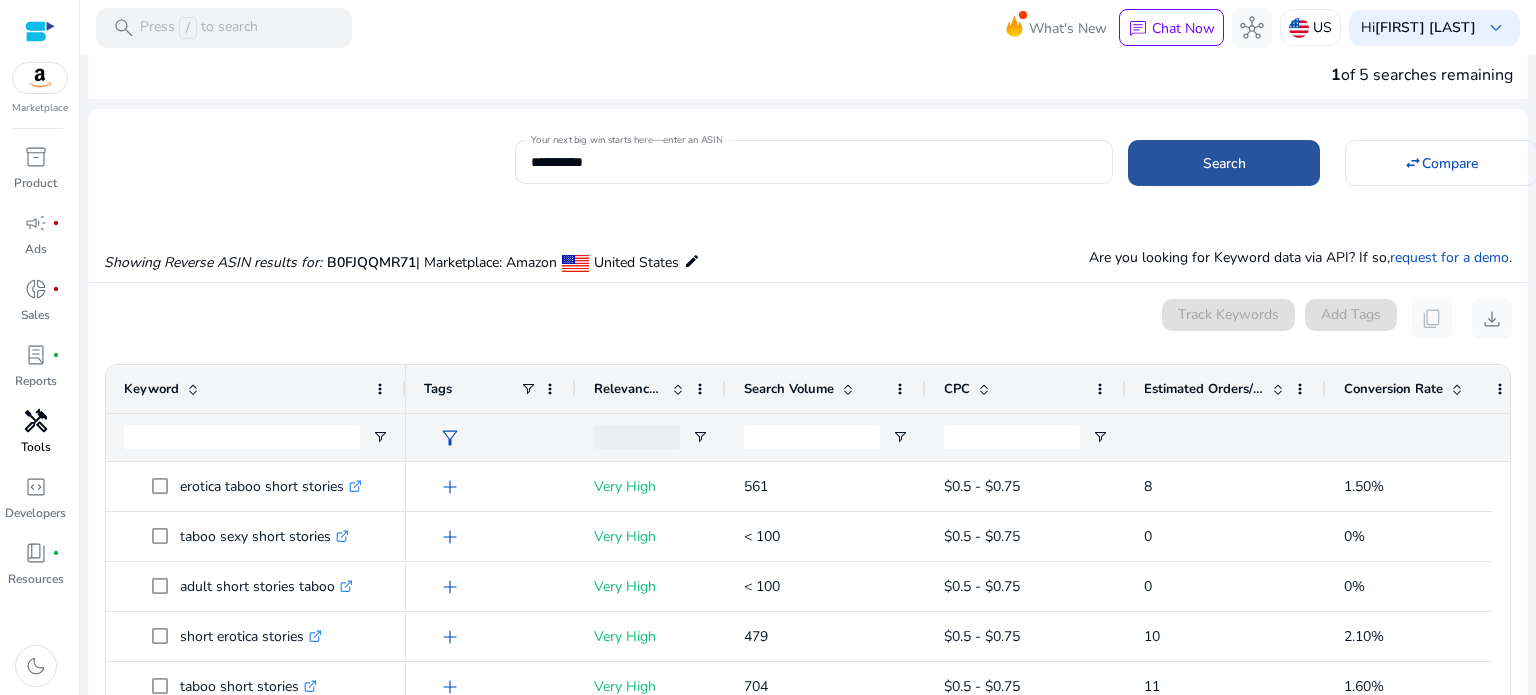click 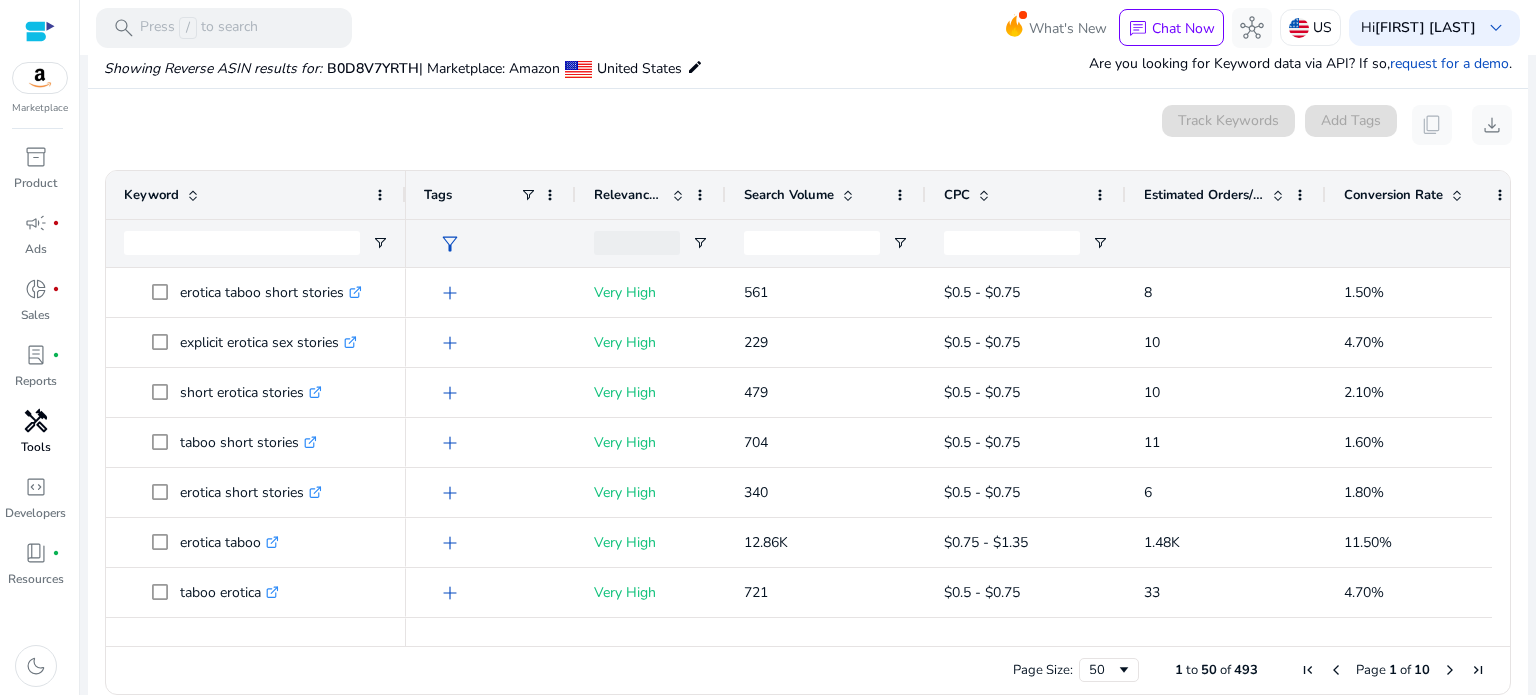 scroll, scrollTop: 214, scrollLeft: 0, axis: vertical 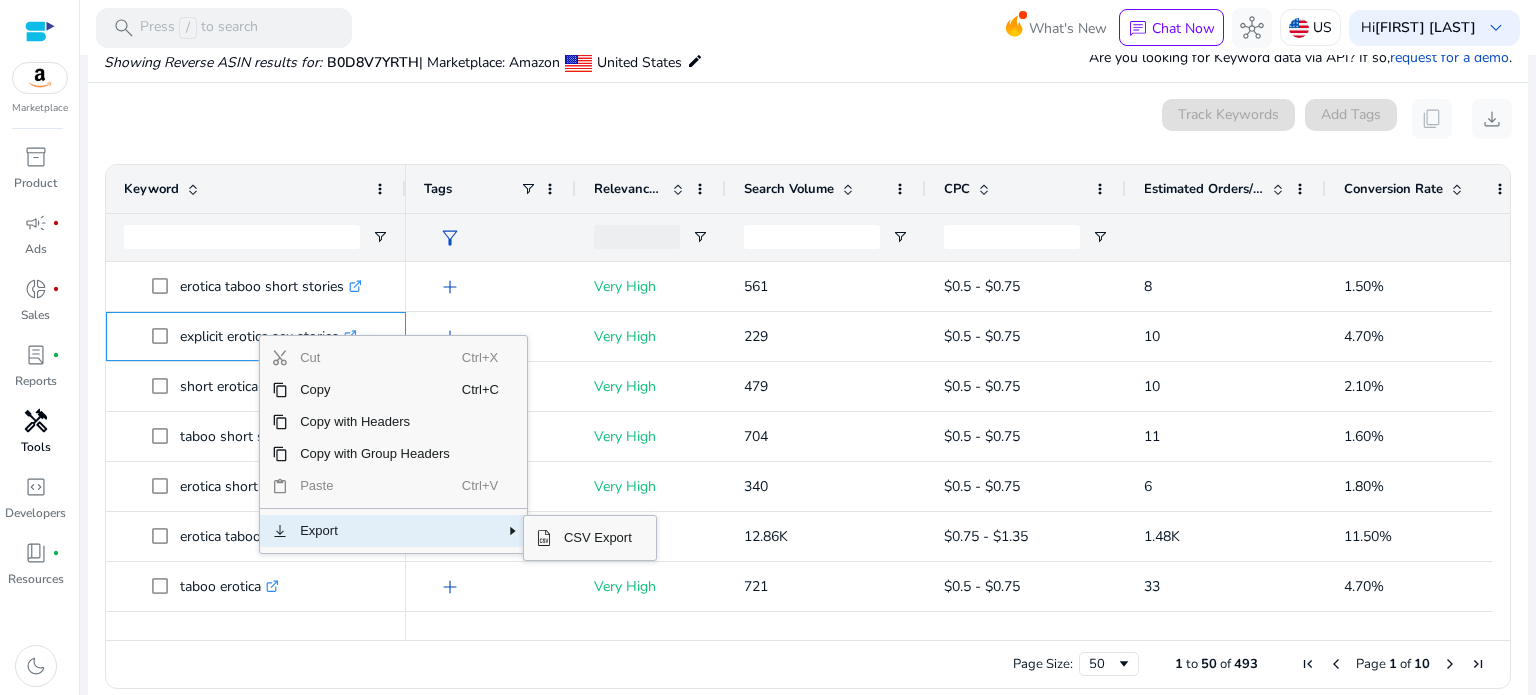 drag, startPoint x: 356, startPoint y: 526, endPoint x: 380, endPoint y: 527, distance: 24.020824 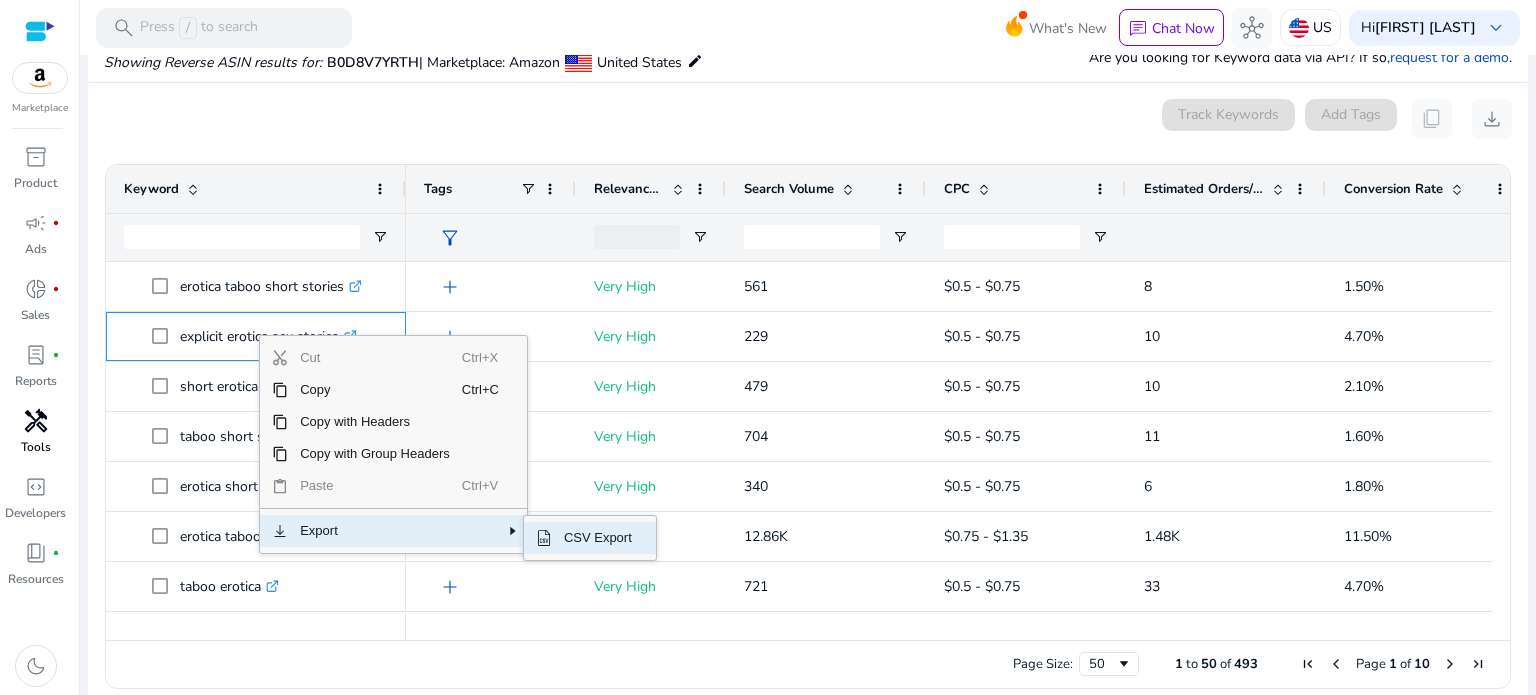 click on "CSV Export" 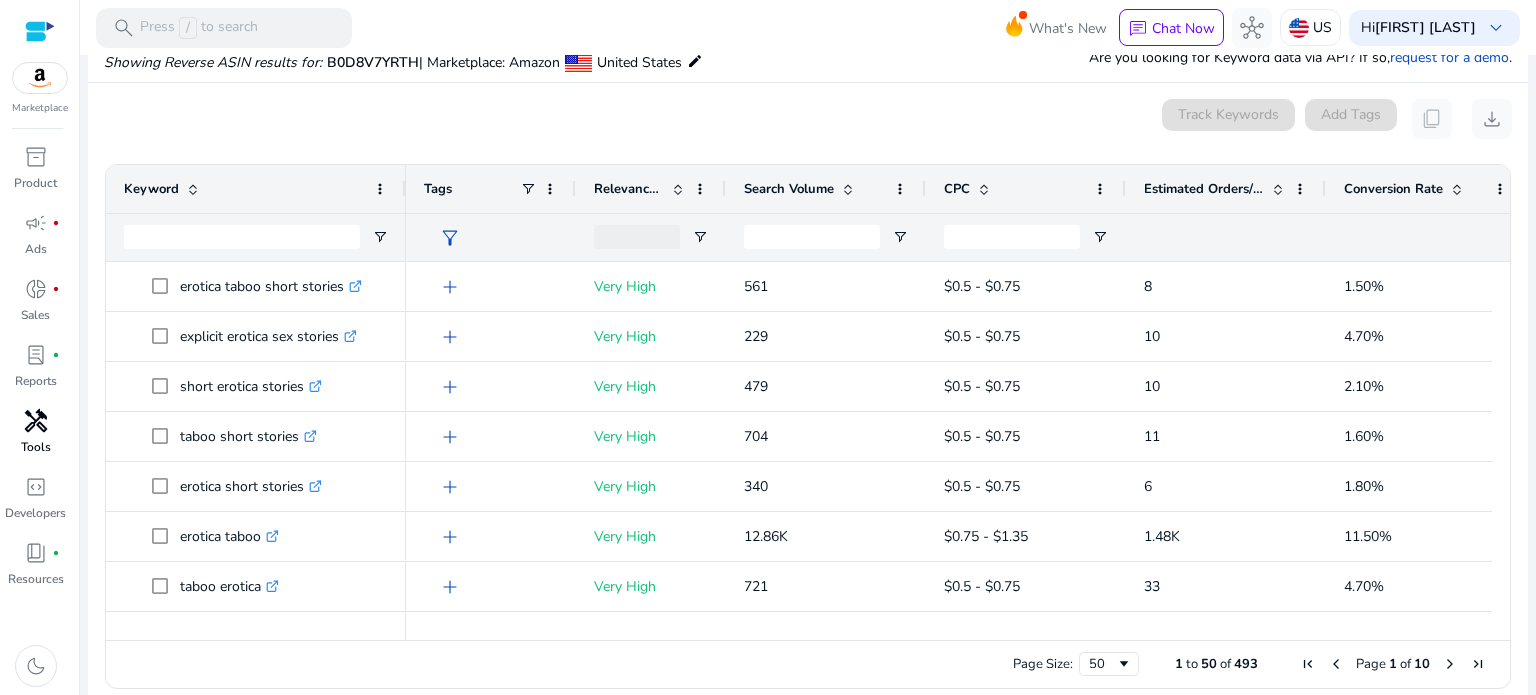 scroll, scrollTop: 0, scrollLeft: 0, axis: both 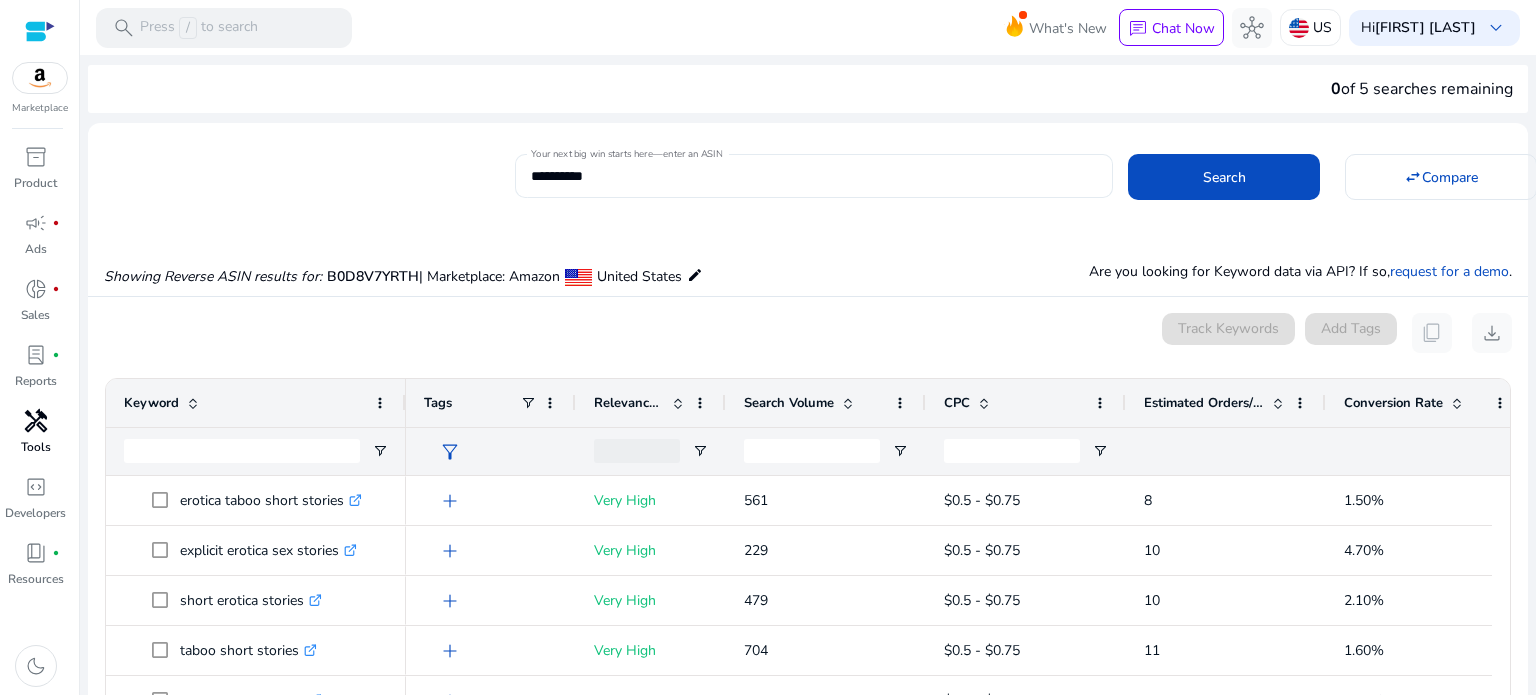 click on "**********" at bounding box center [814, 176] 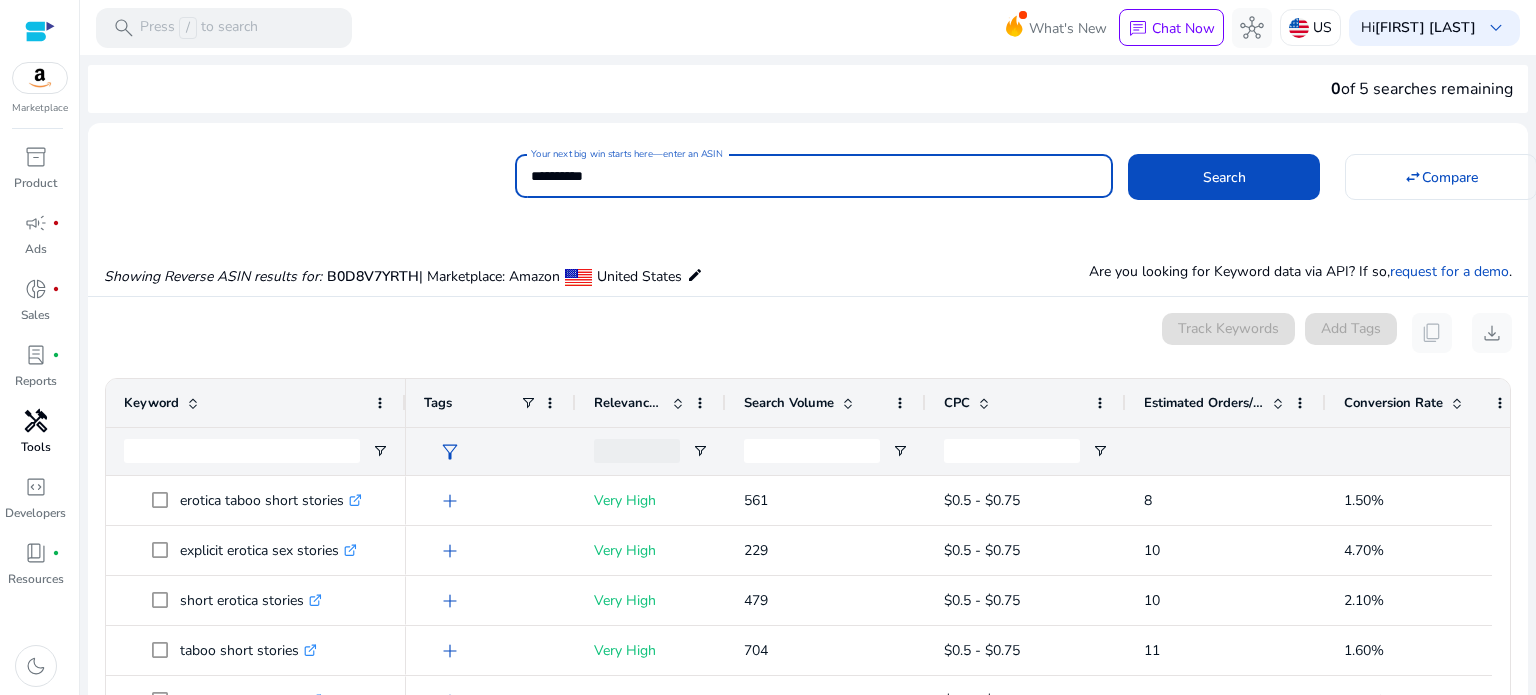 click on "**********" at bounding box center (814, 176) 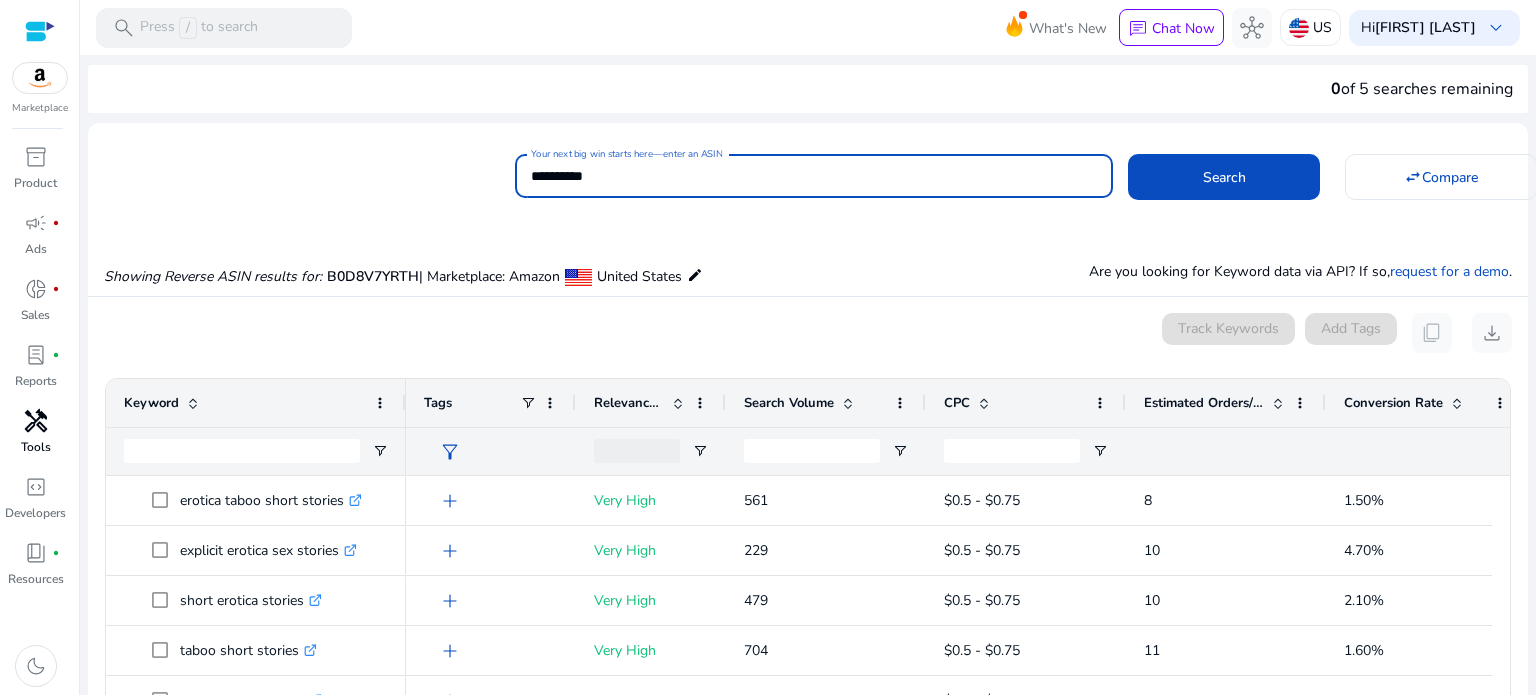 paste 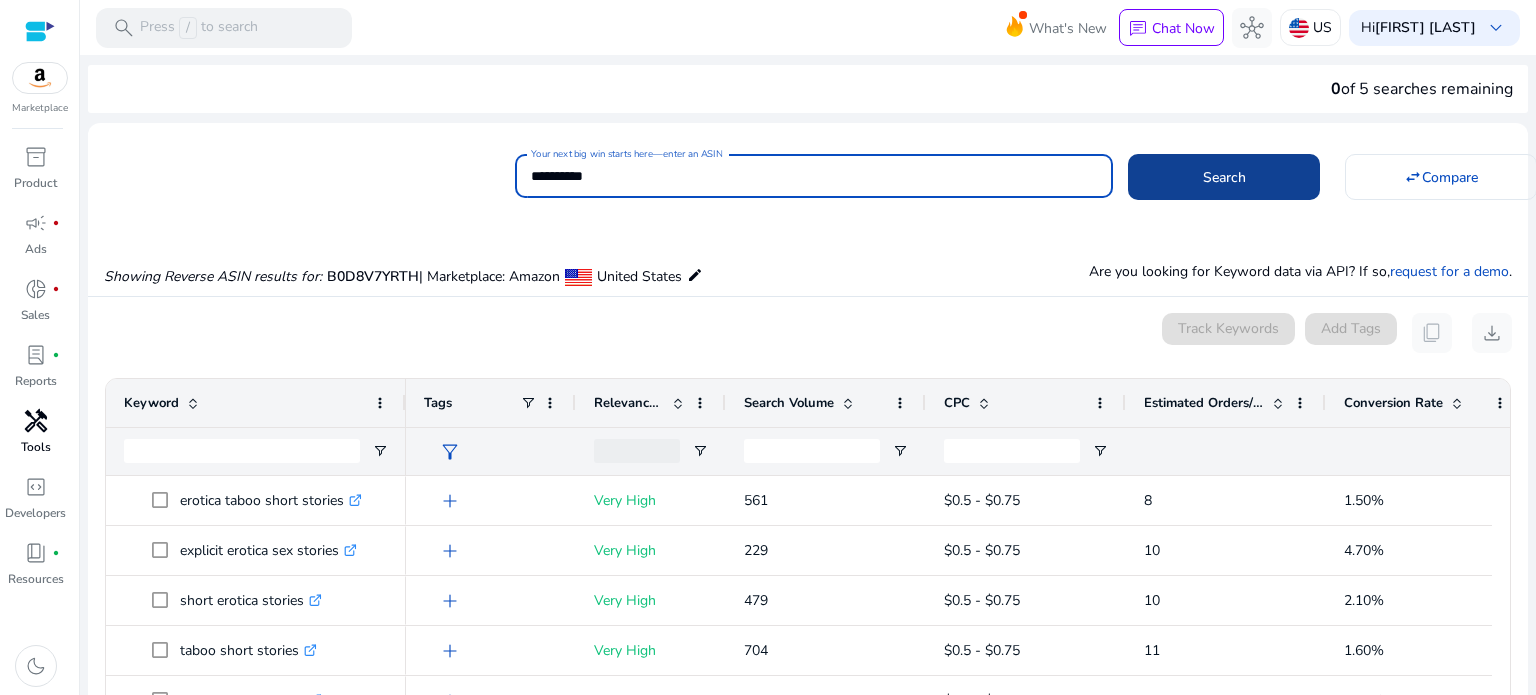 type on "**********" 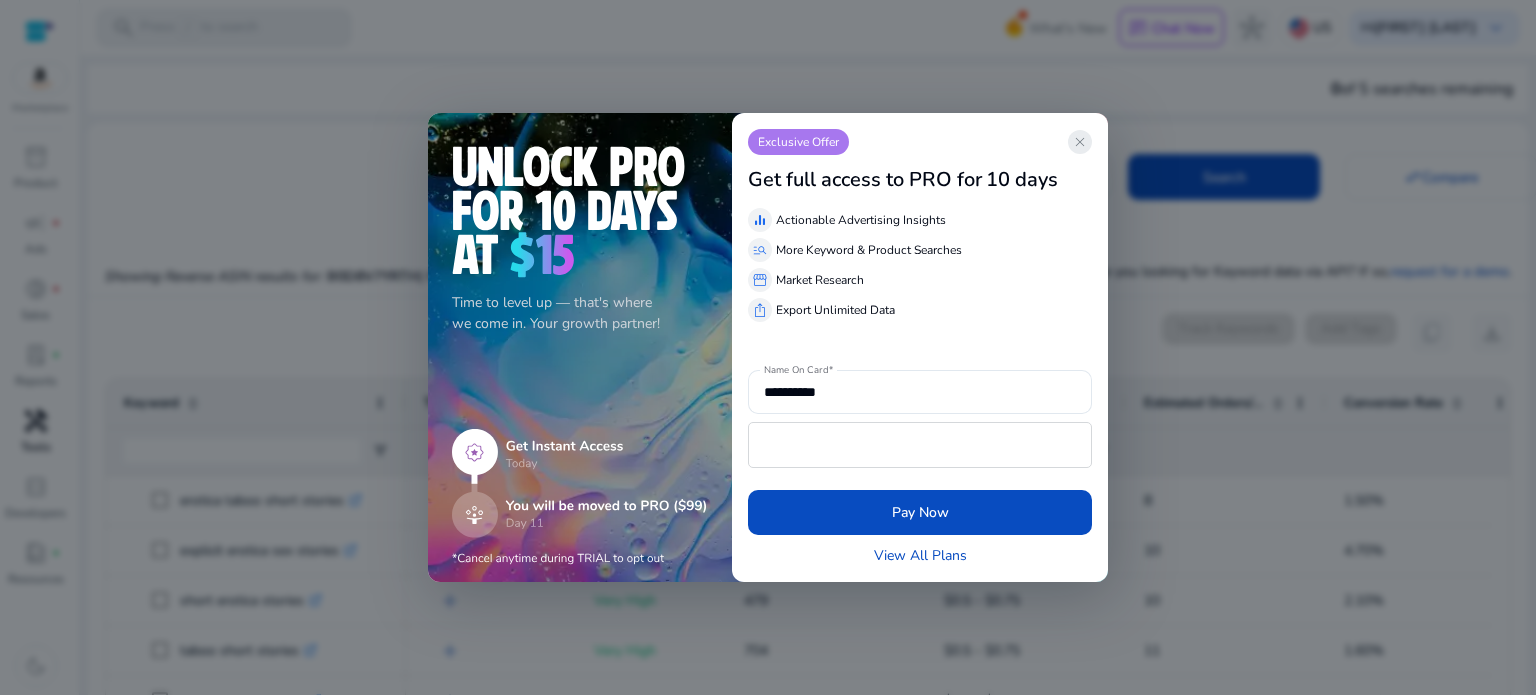 click on "close" at bounding box center (1080, 142) 